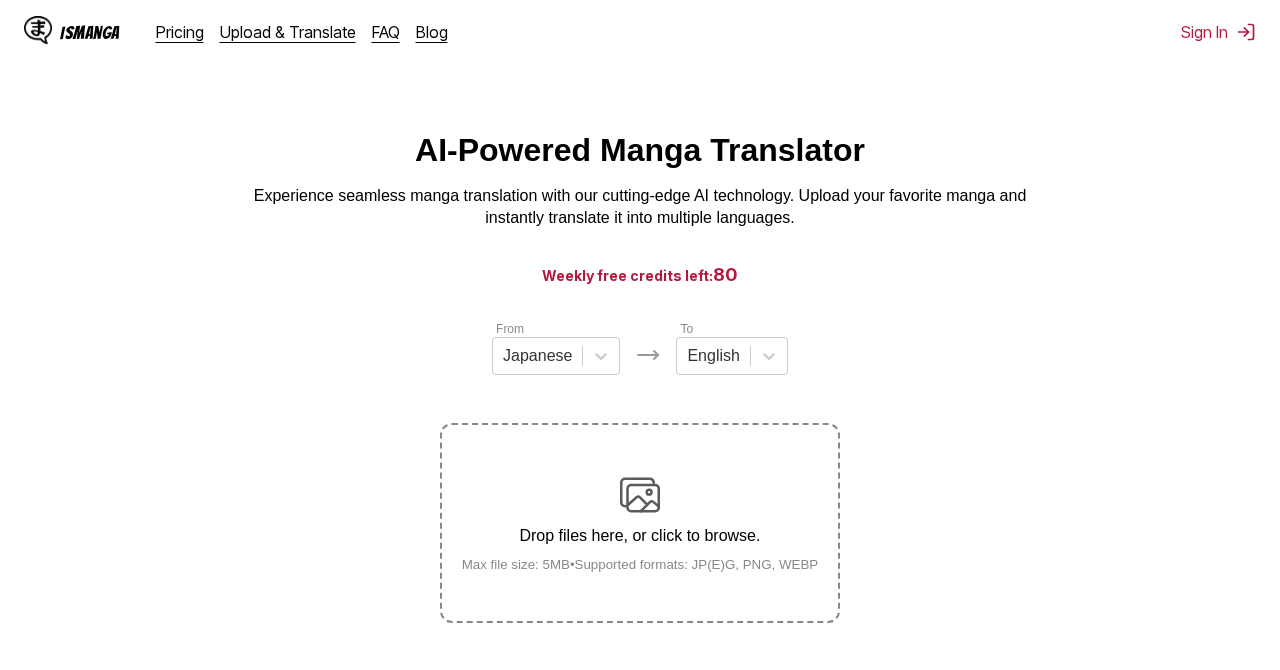 scroll, scrollTop: 0, scrollLeft: 0, axis: both 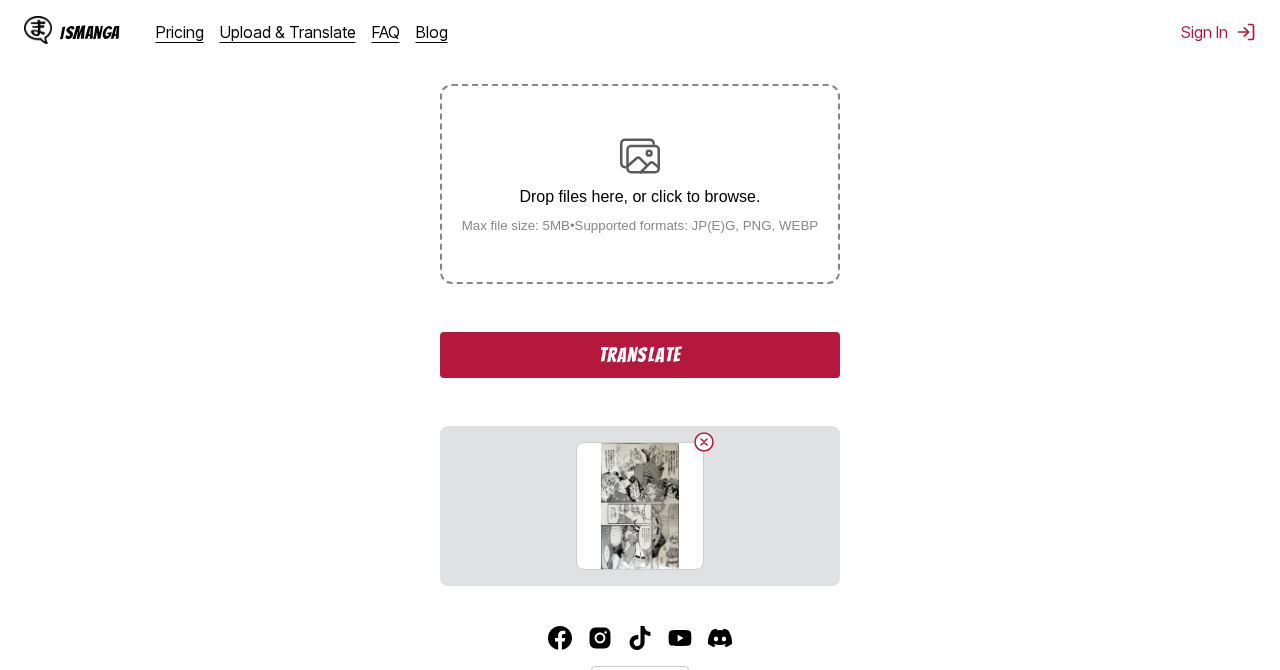 click on "Translate" at bounding box center [640, 355] 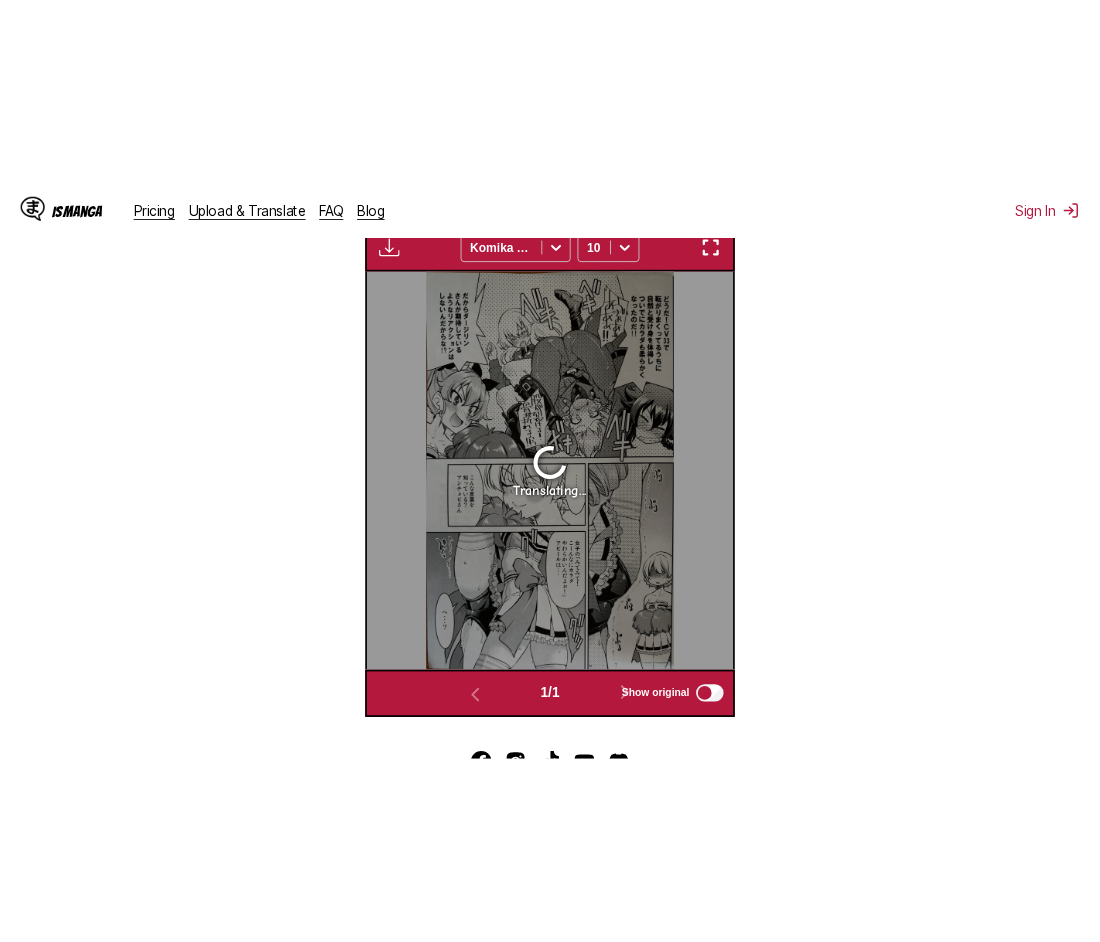 scroll, scrollTop: 664, scrollLeft: 0, axis: vertical 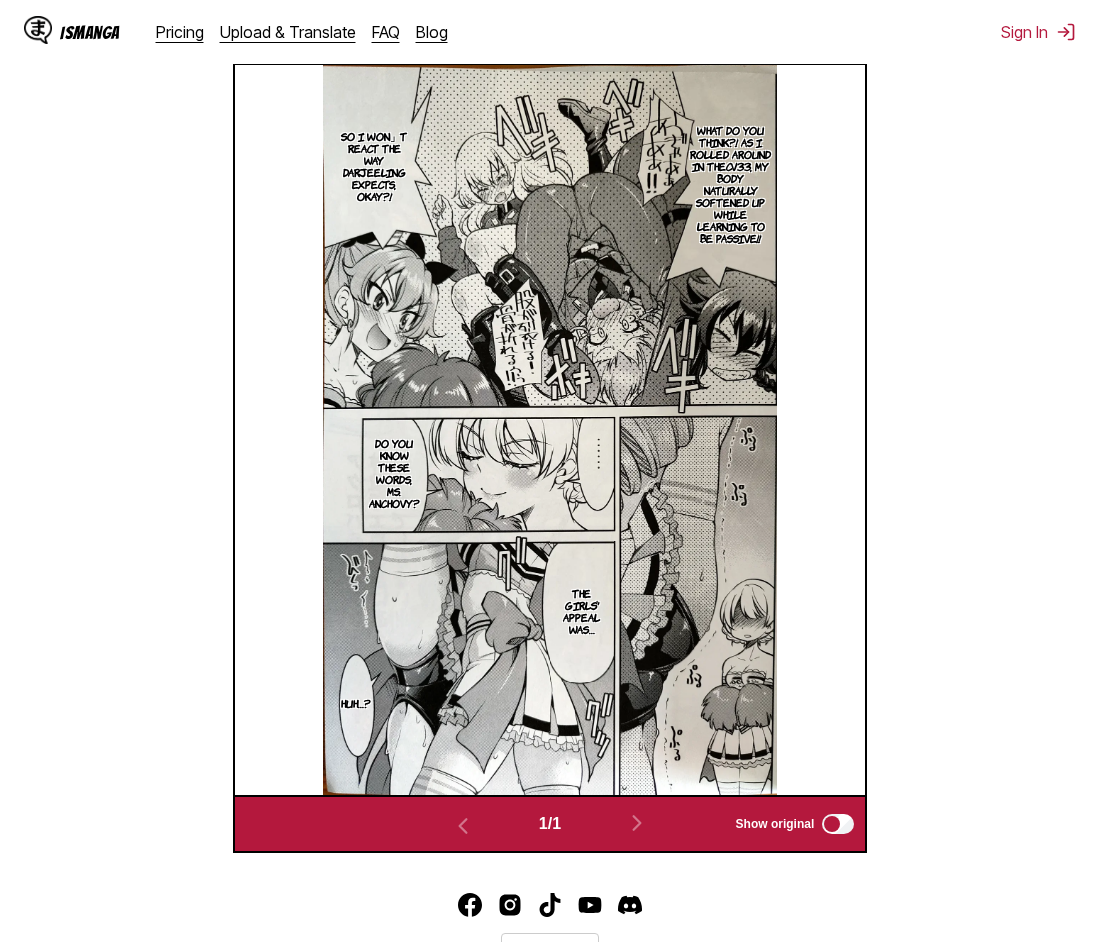 click at bounding box center [550, 430] 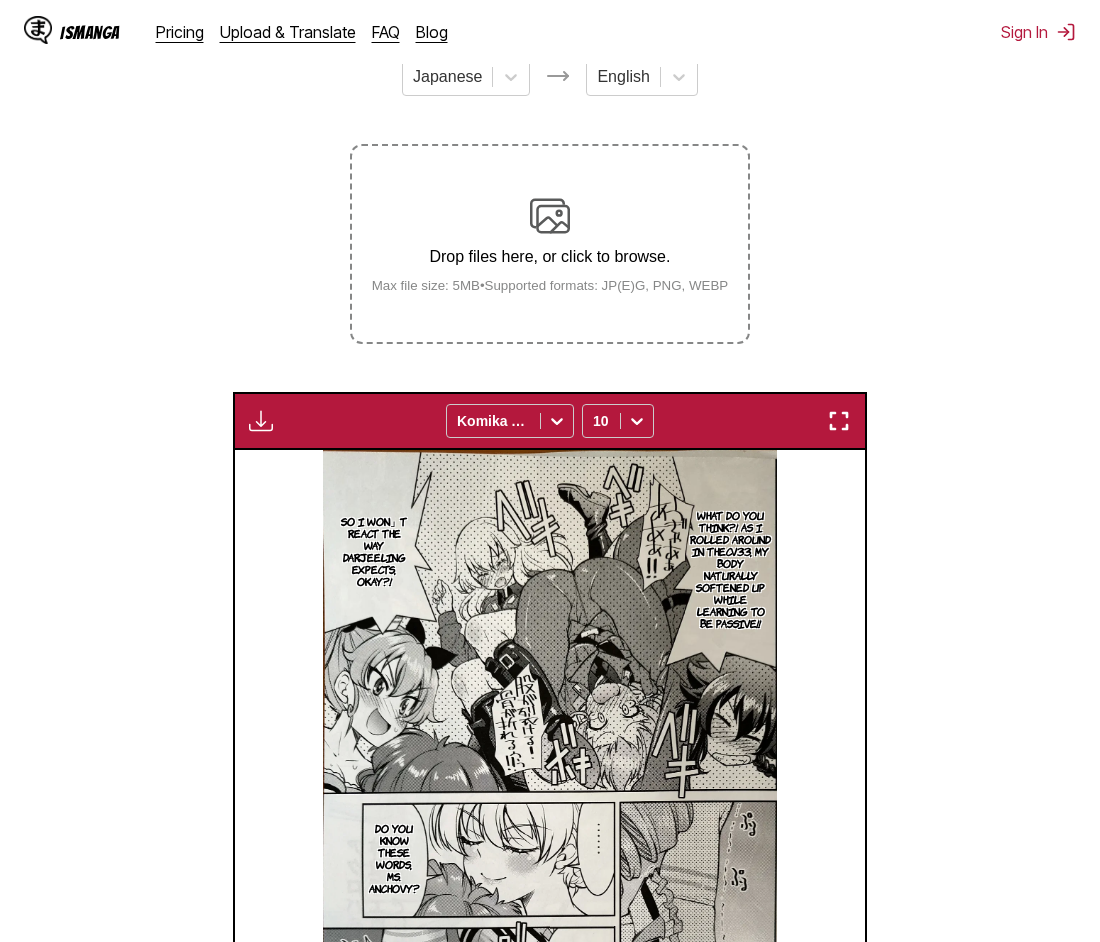 scroll, scrollTop: 263, scrollLeft: 0, axis: vertical 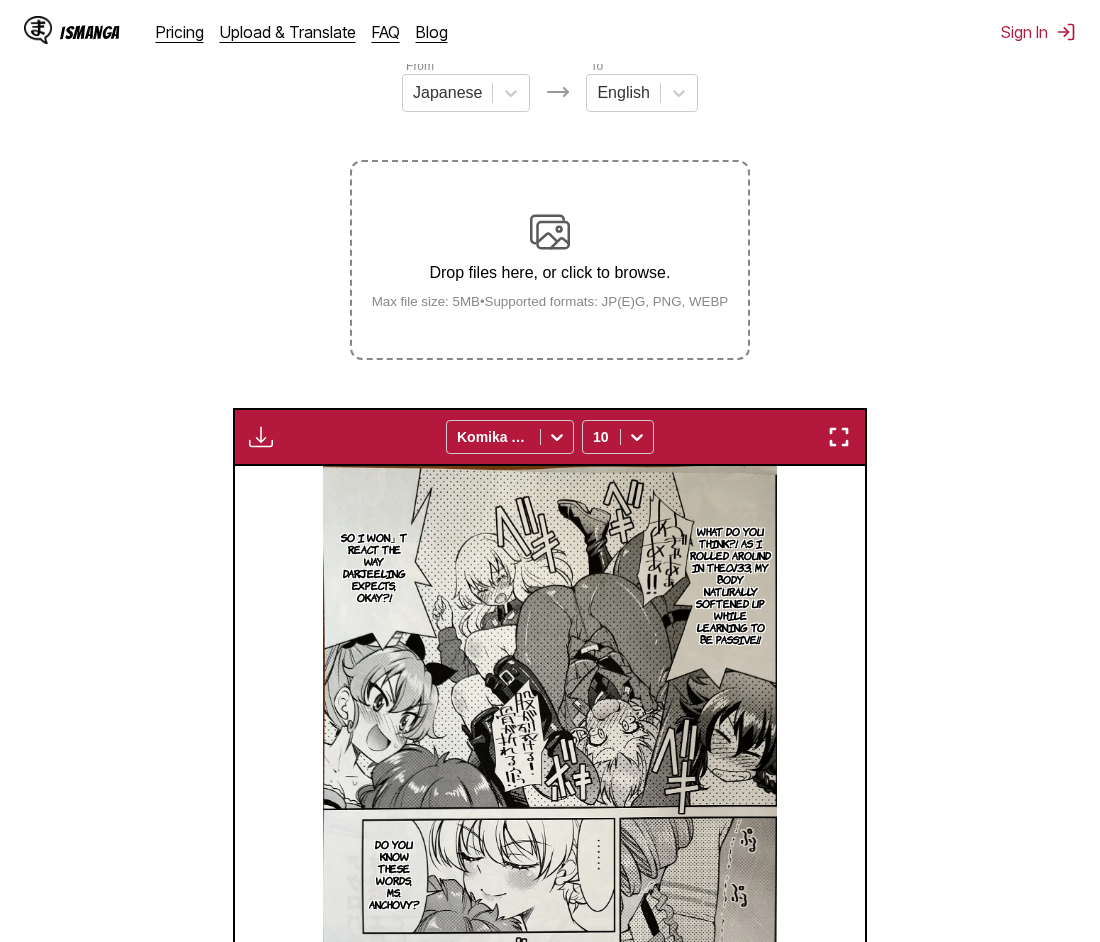 click on "Drop files here, or click to browse. Max file size: 5MB  •  Supported formats: JP(E)G, PNG, WEBP" at bounding box center [550, 260] 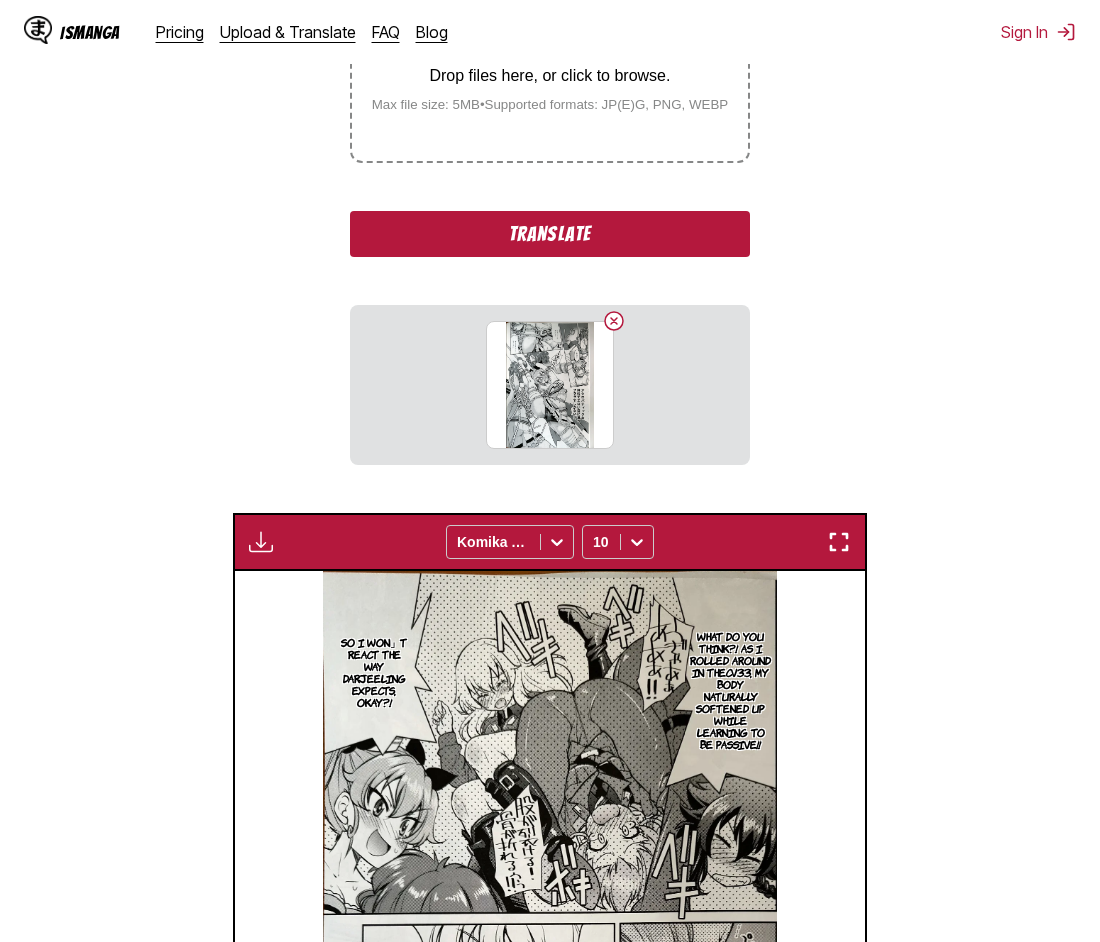 scroll, scrollTop: 477, scrollLeft: 0, axis: vertical 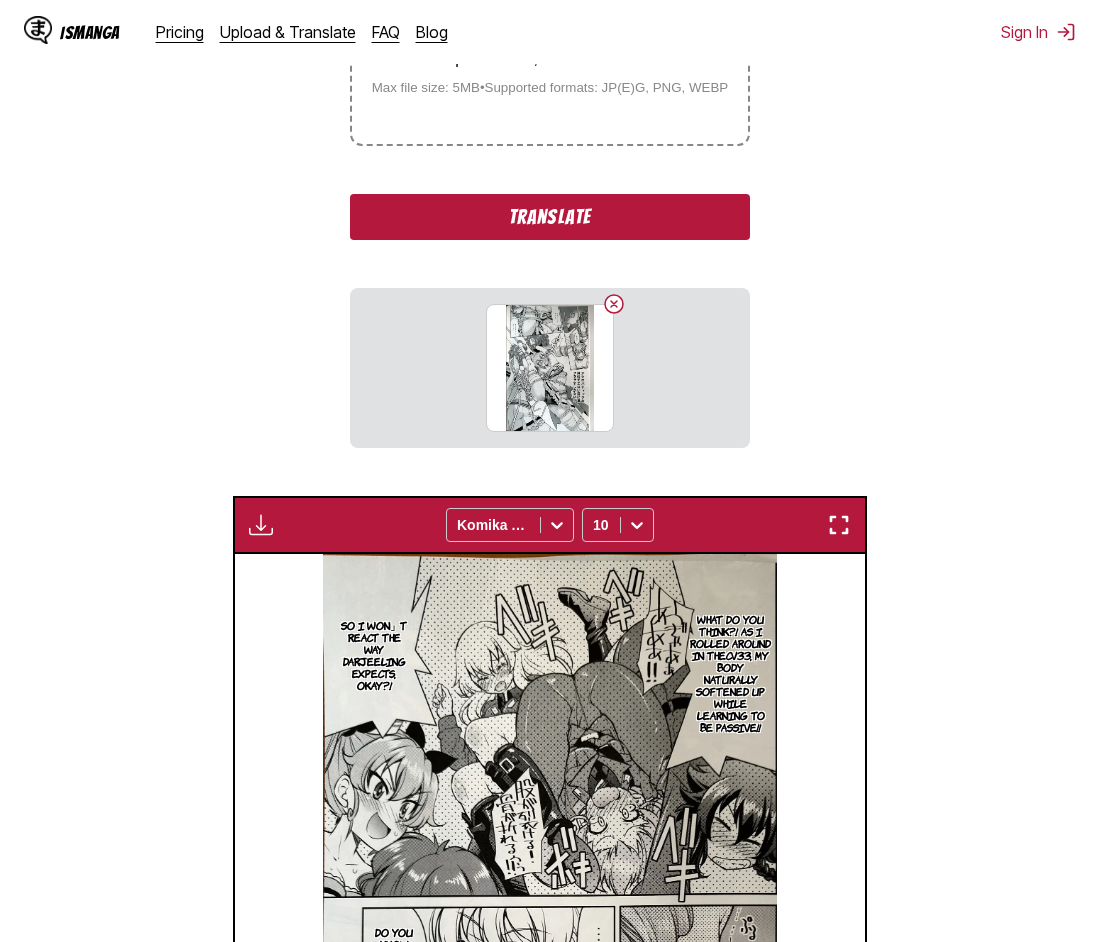 click on "Translate" at bounding box center (550, 217) 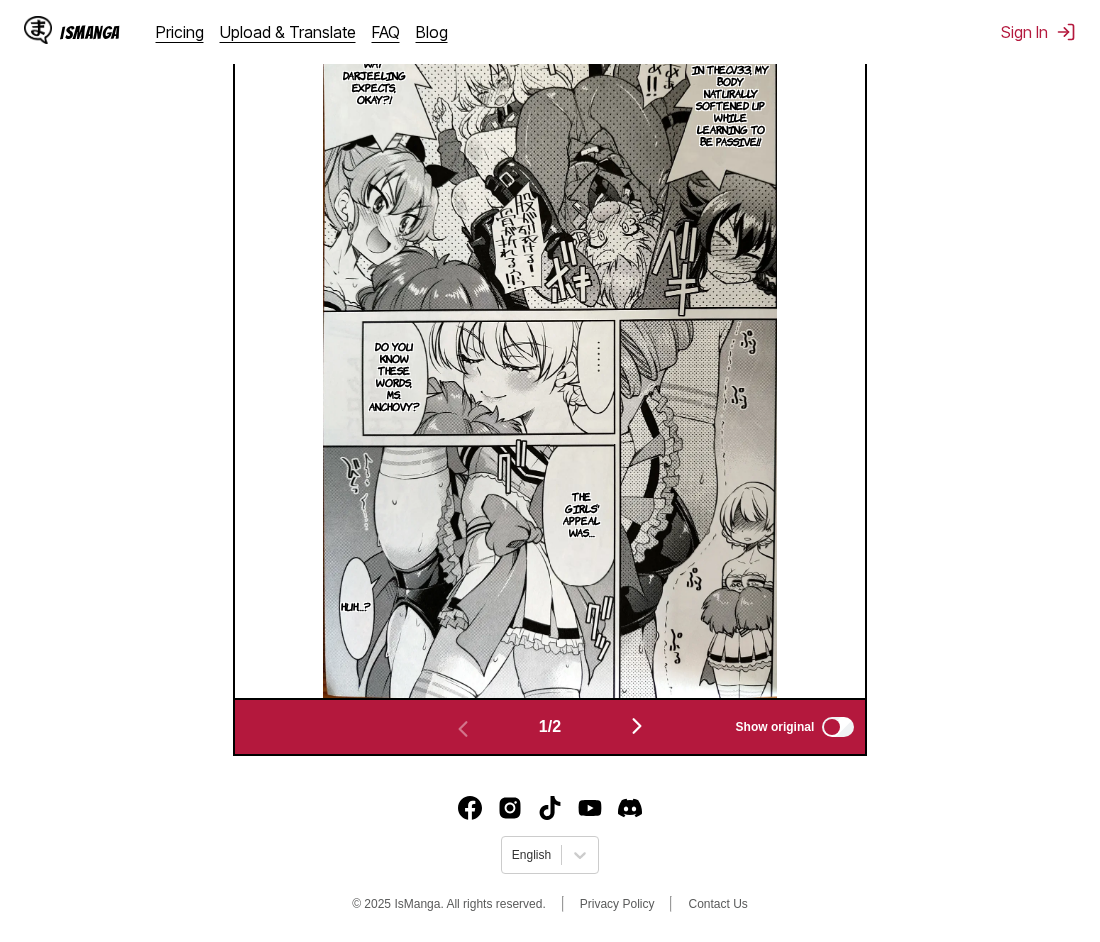 click at bounding box center [637, 726] 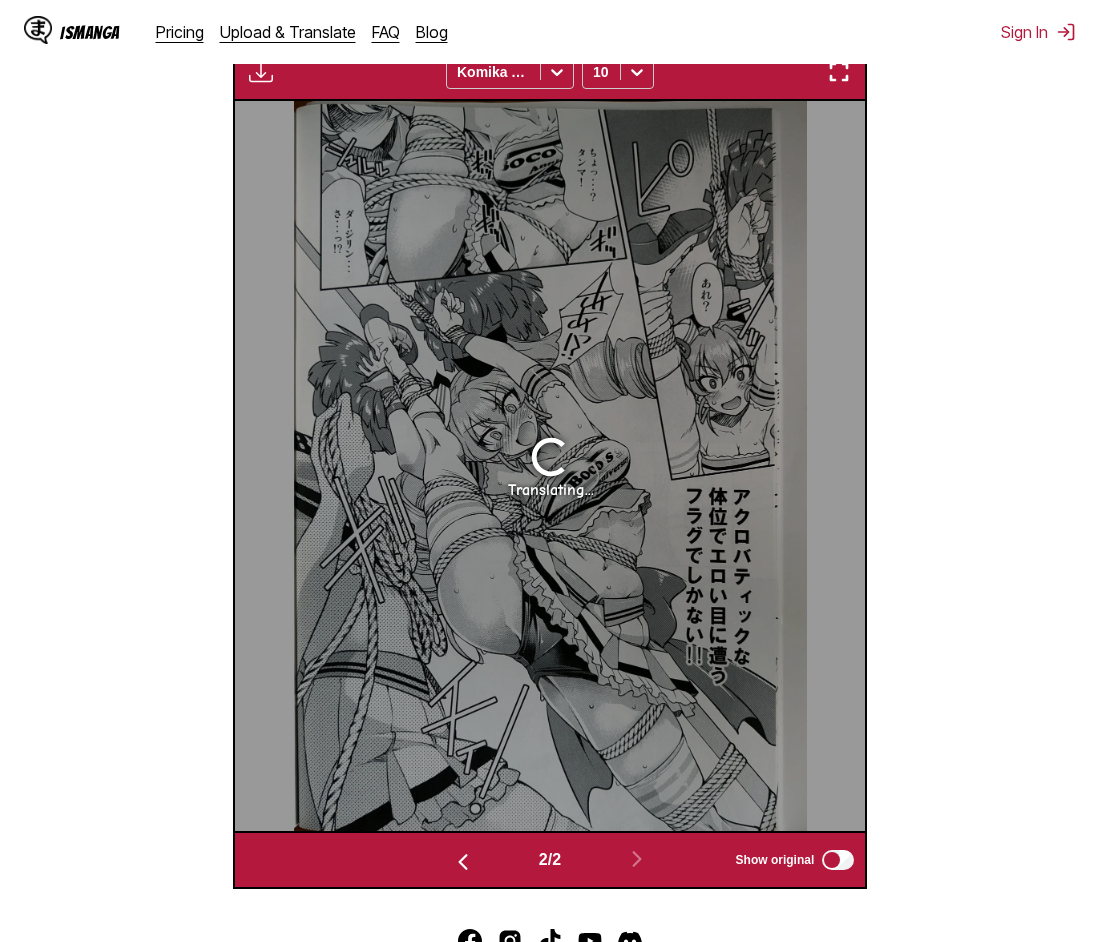 scroll, scrollTop: 685, scrollLeft: 0, axis: vertical 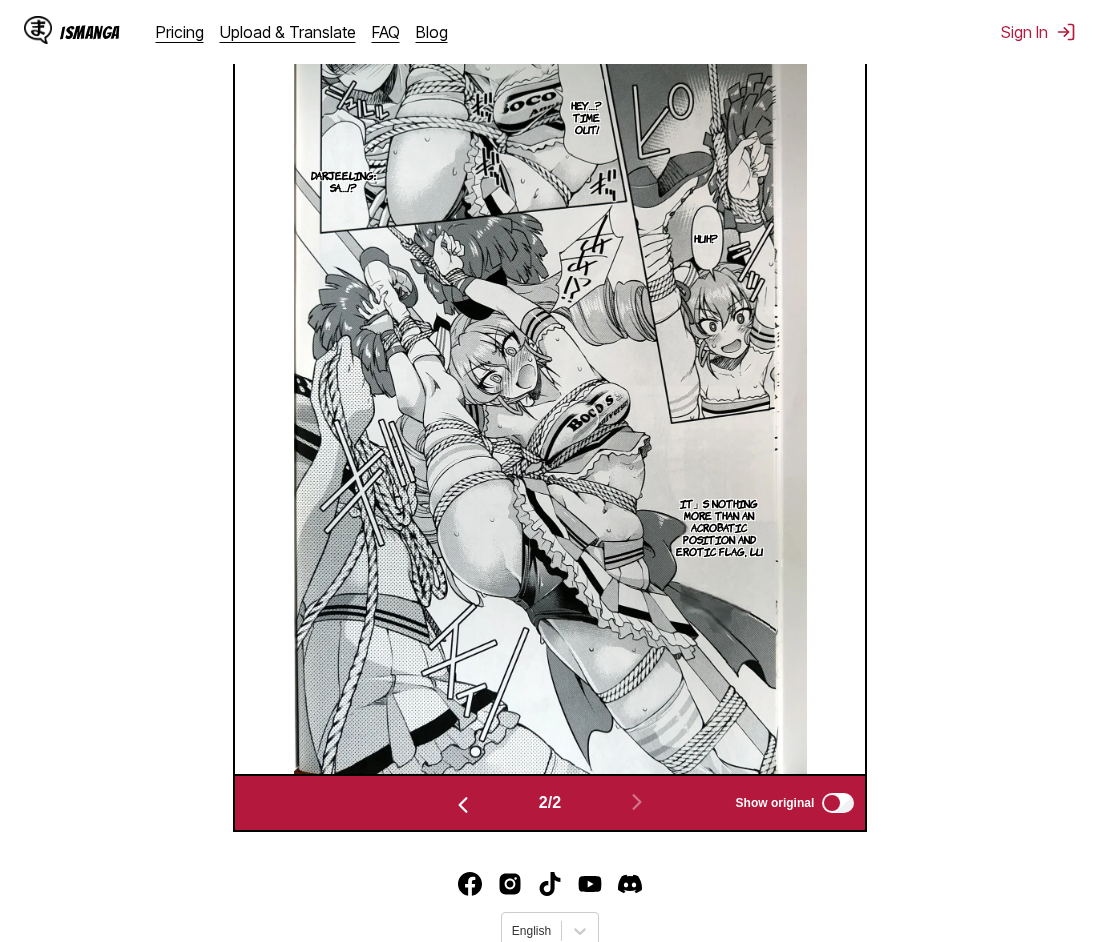 click at bounding box center (550, 409) 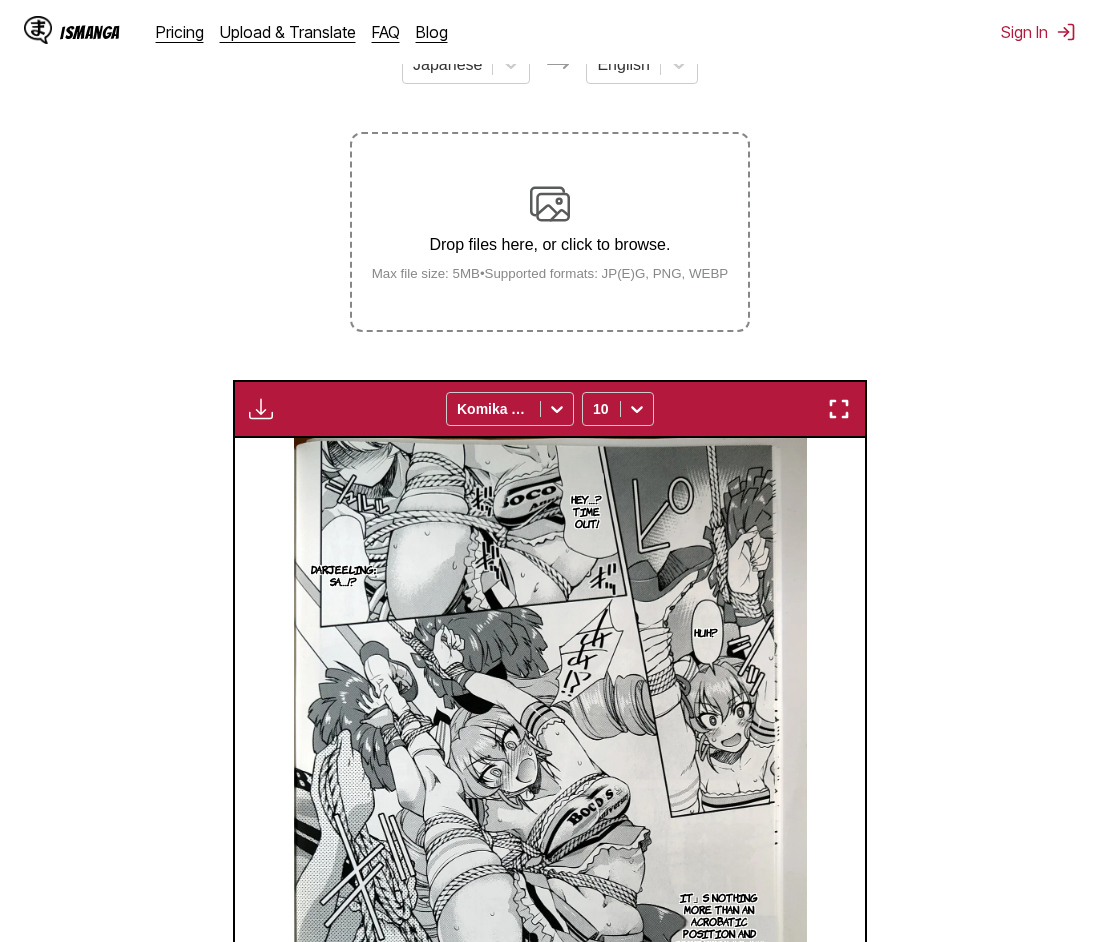 scroll, scrollTop: 252, scrollLeft: 0, axis: vertical 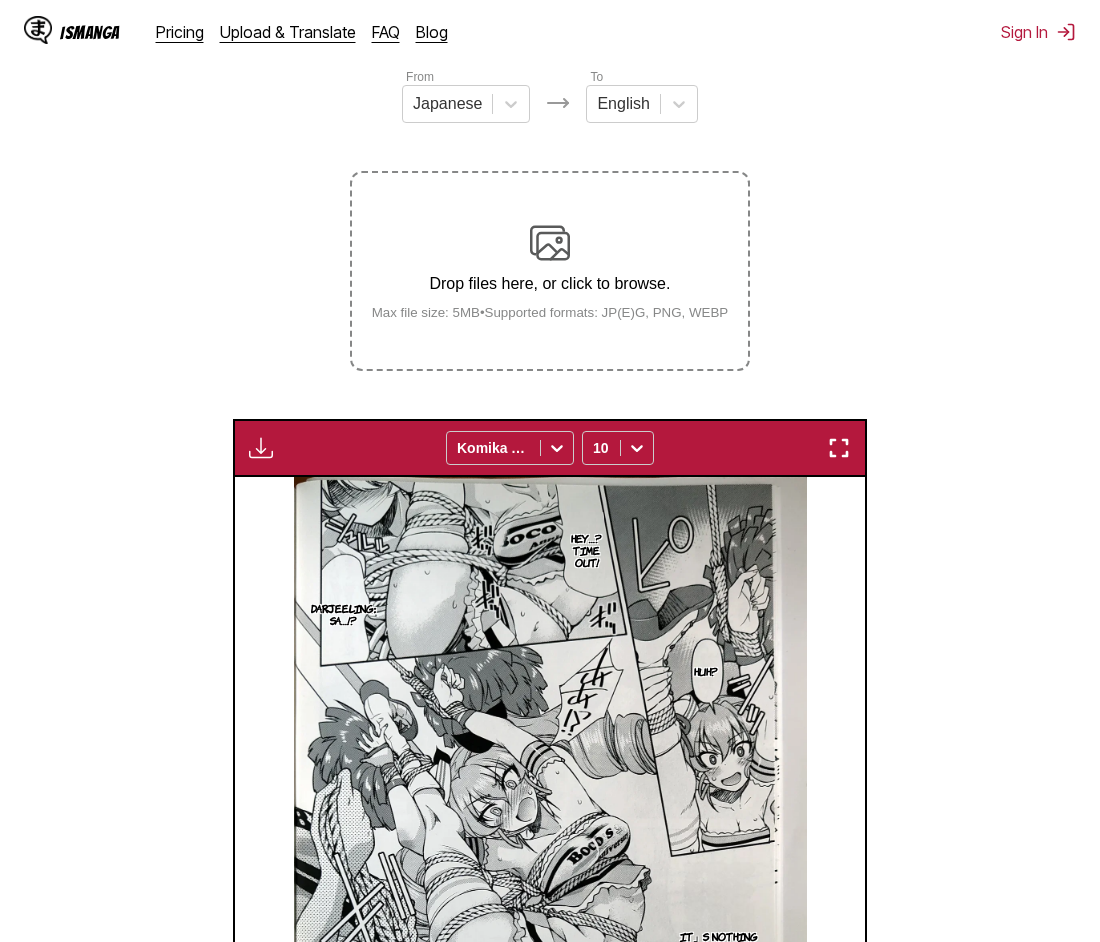 click on "Drop files here, or click to browse." at bounding box center (550, 284) 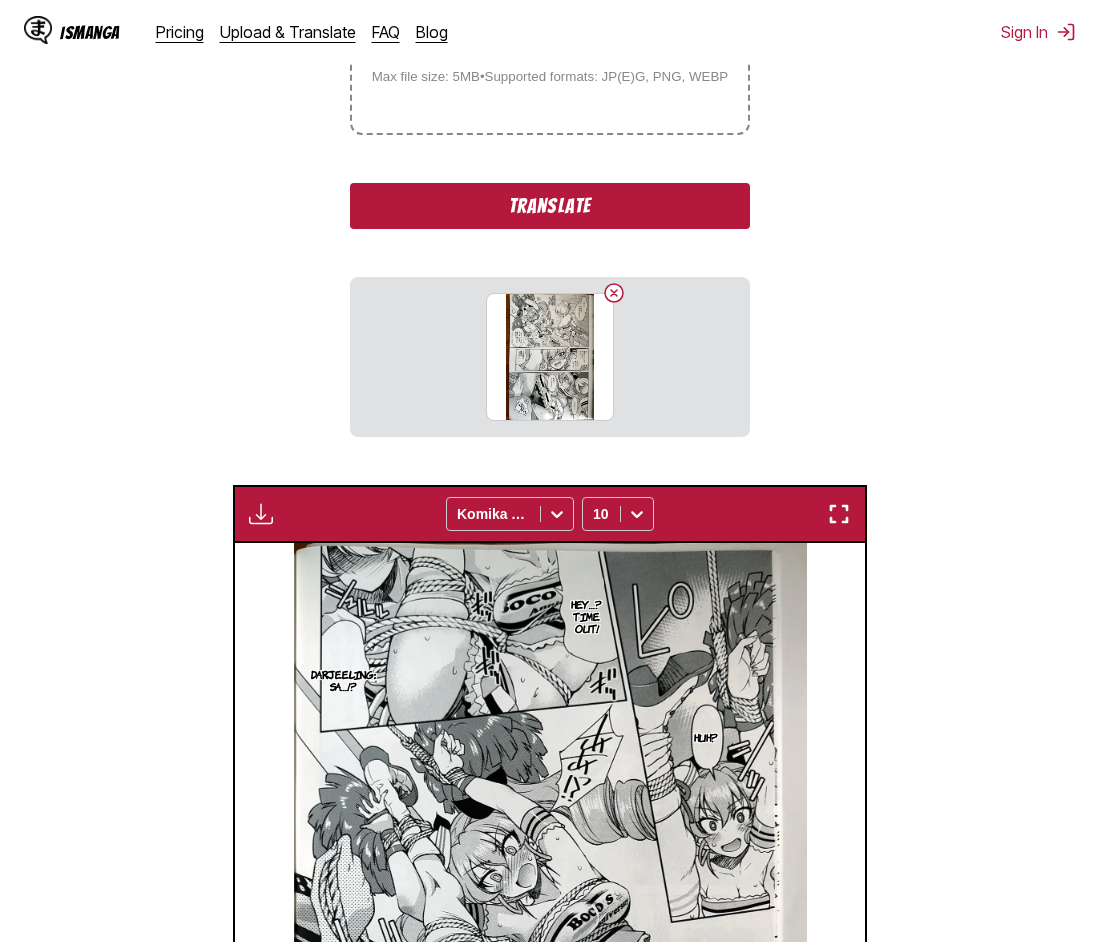 click on "Translate" at bounding box center [550, 206] 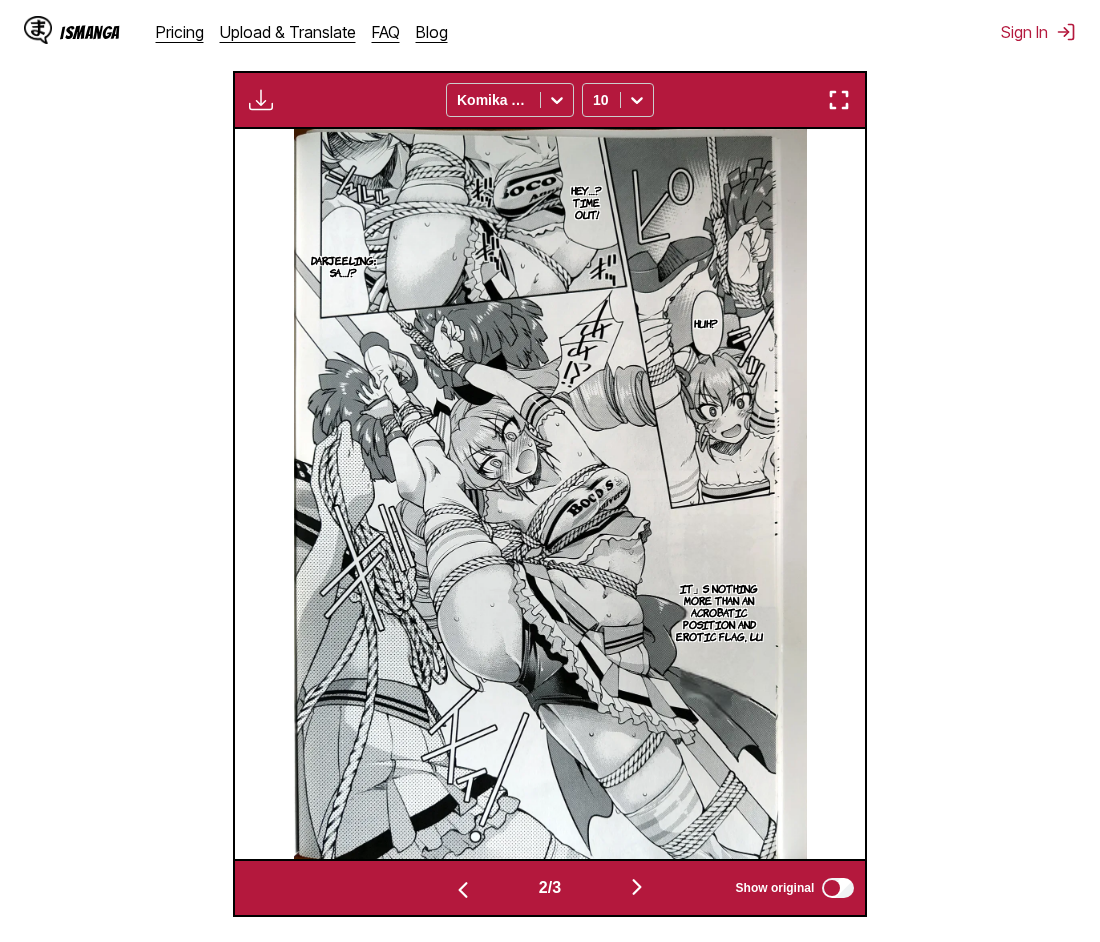 scroll, scrollTop: 695, scrollLeft: 0, axis: vertical 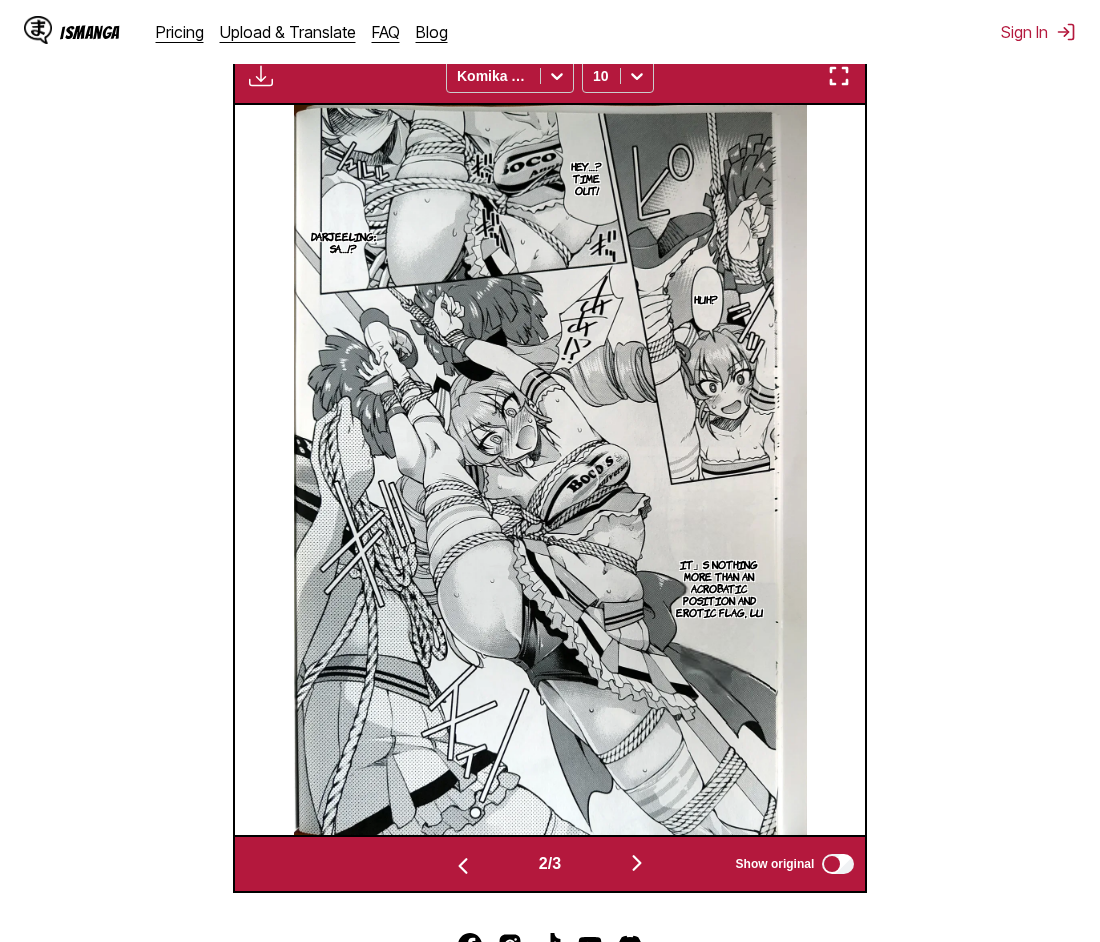 click at bounding box center [637, 863] 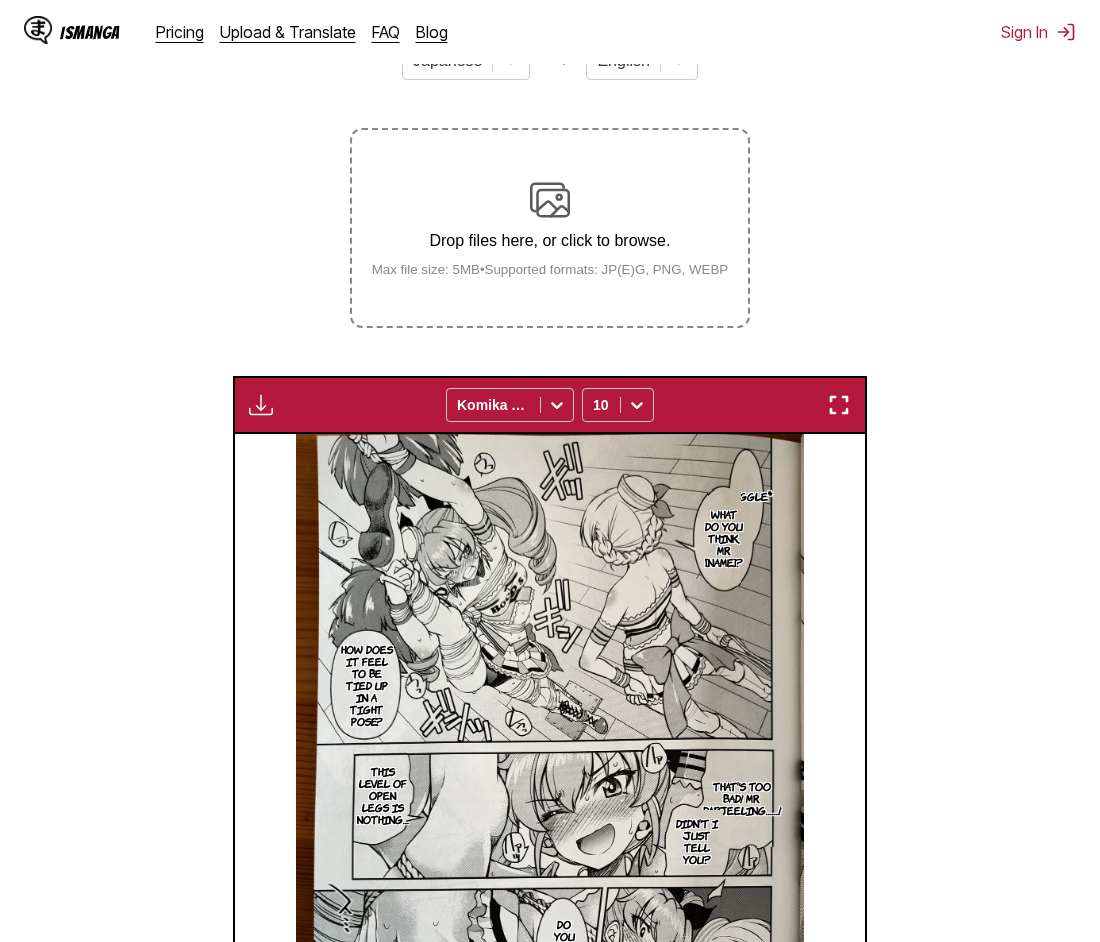 scroll, scrollTop: 145, scrollLeft: 0, axis: vertical 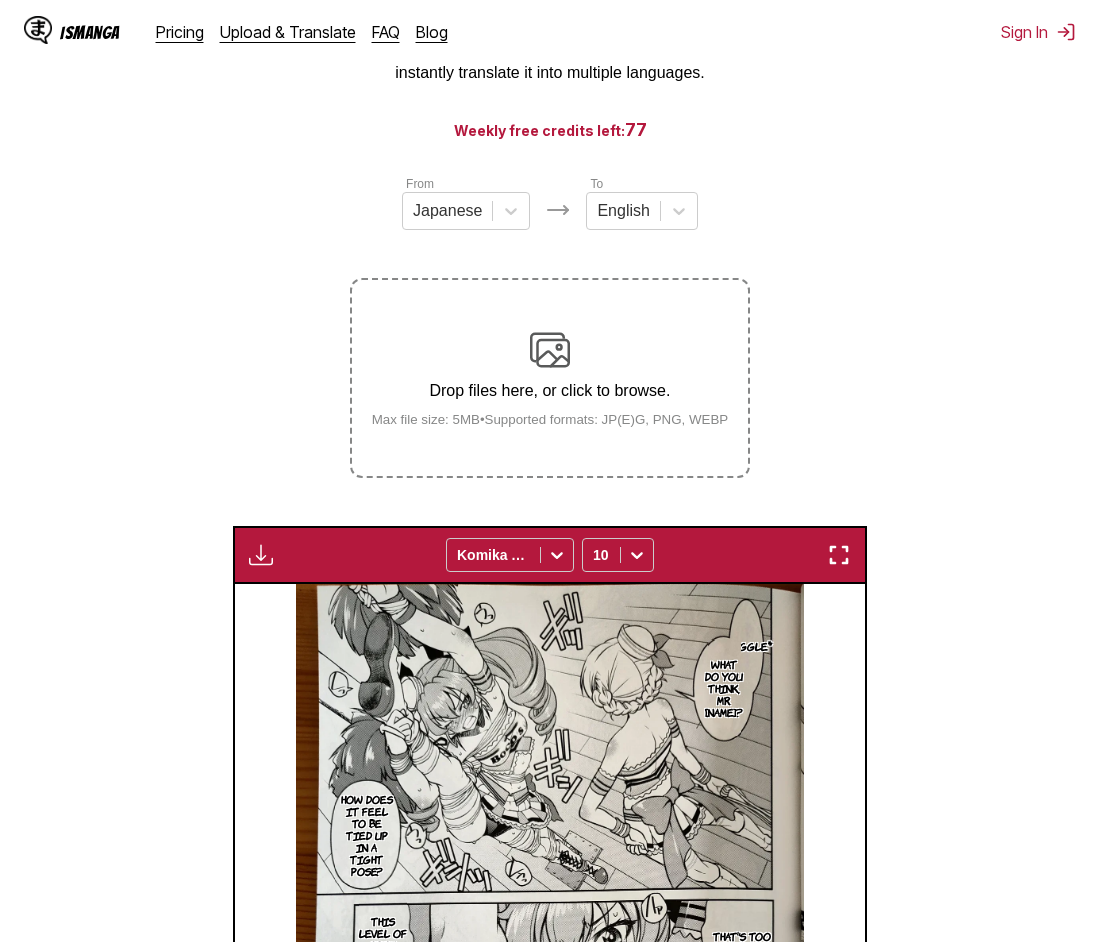 click on "Drop files here, or click to browse. Max file size: 5MB  •  Supported formats: JP(E)G, PNG, WEBP" at bounding box center (550, 378) 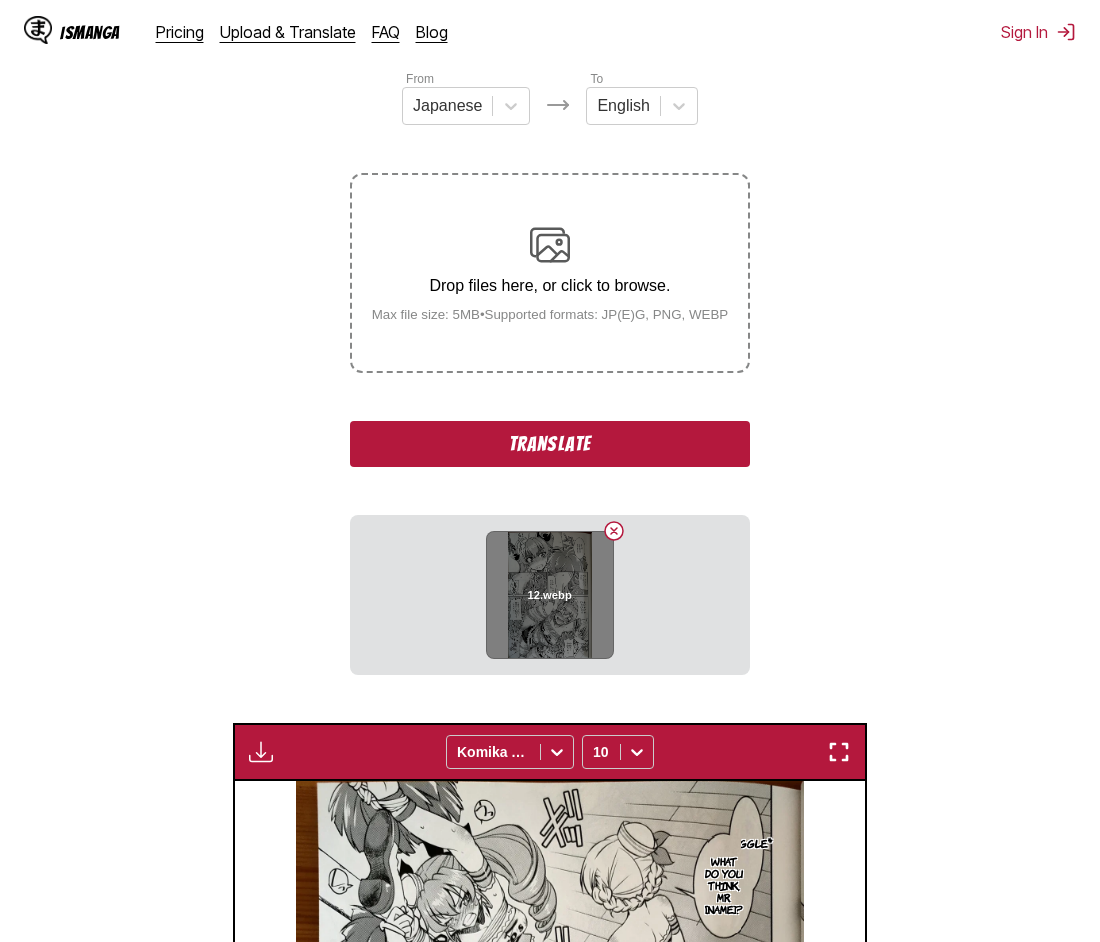 scroll, scrollTop: 433, scrollLeft: 0, axis: vertical 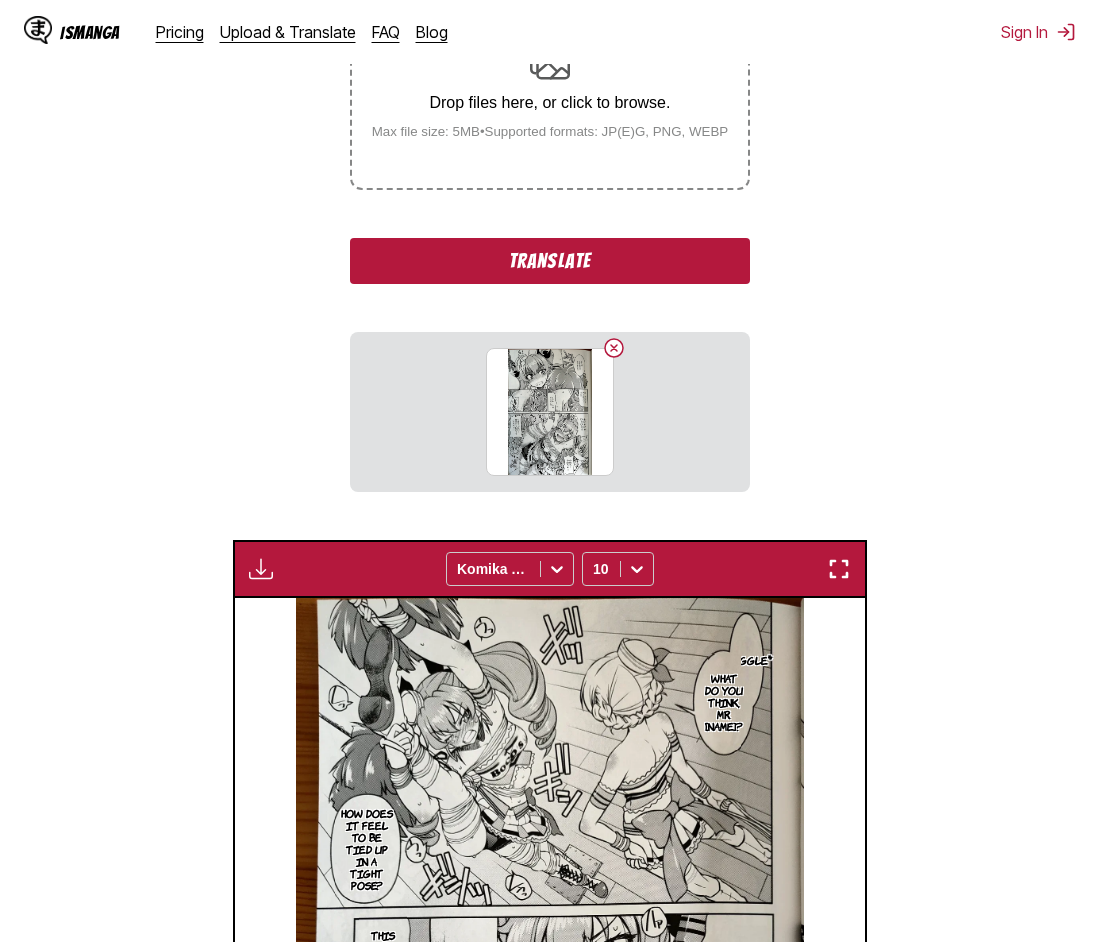 click on "Translate" at bounding box center [550, 261] 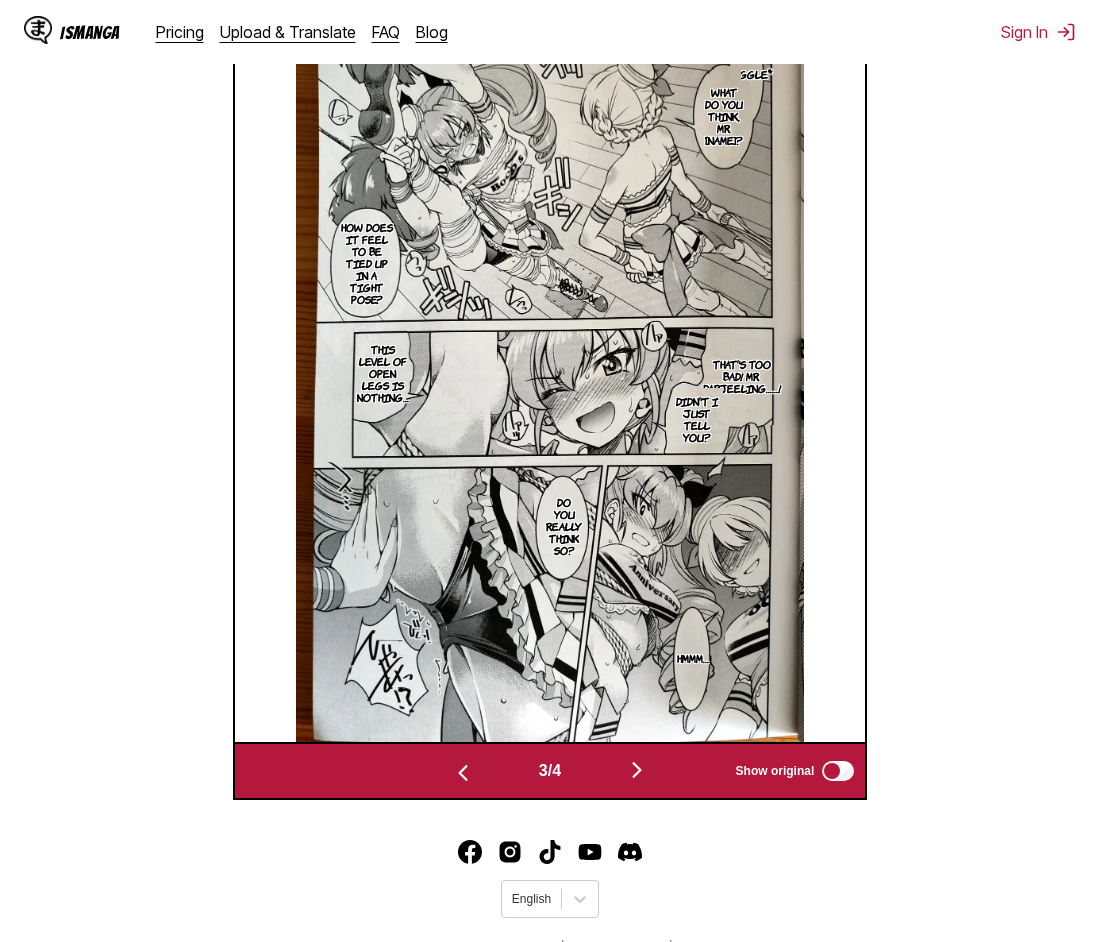scroll, scrollTop: 726, scrollLeft: 0, axis: vertical 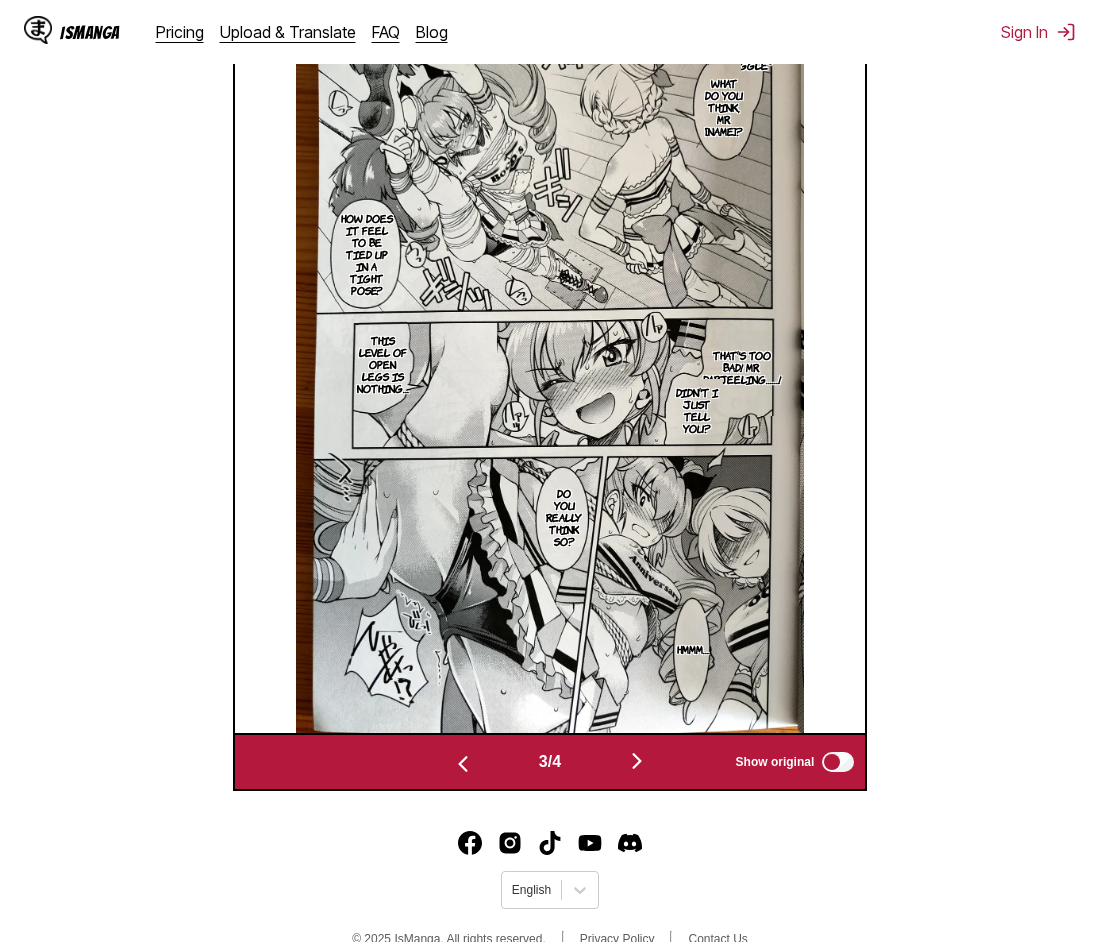 click at bounding box center (637, 761) 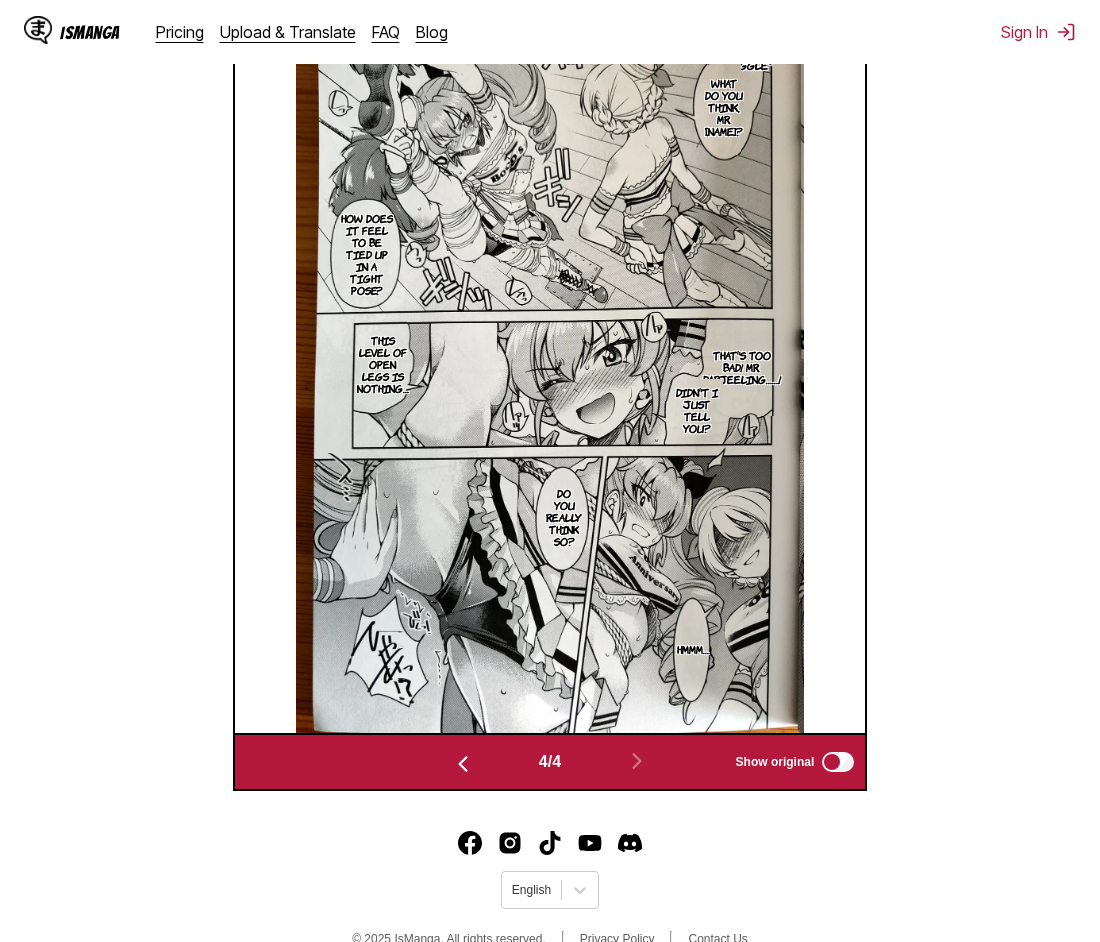 scroll, scrollTop: 0, scrollLeft: 1891, axis: horizontal 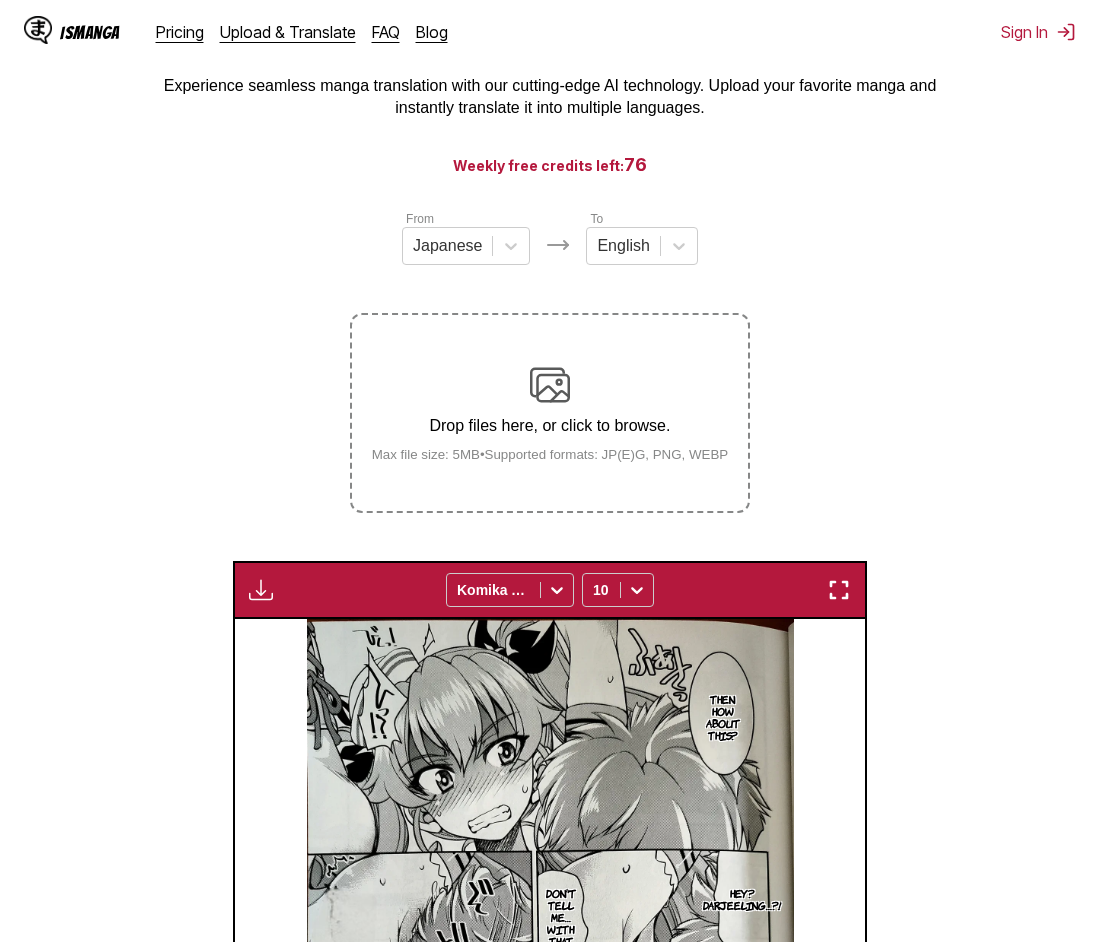 click on "Drop files here, or click to browse. Max file size: 5MB  •  Supported formats: JP(E)G, PNG, WEBP" at bounding box center [550, 413] 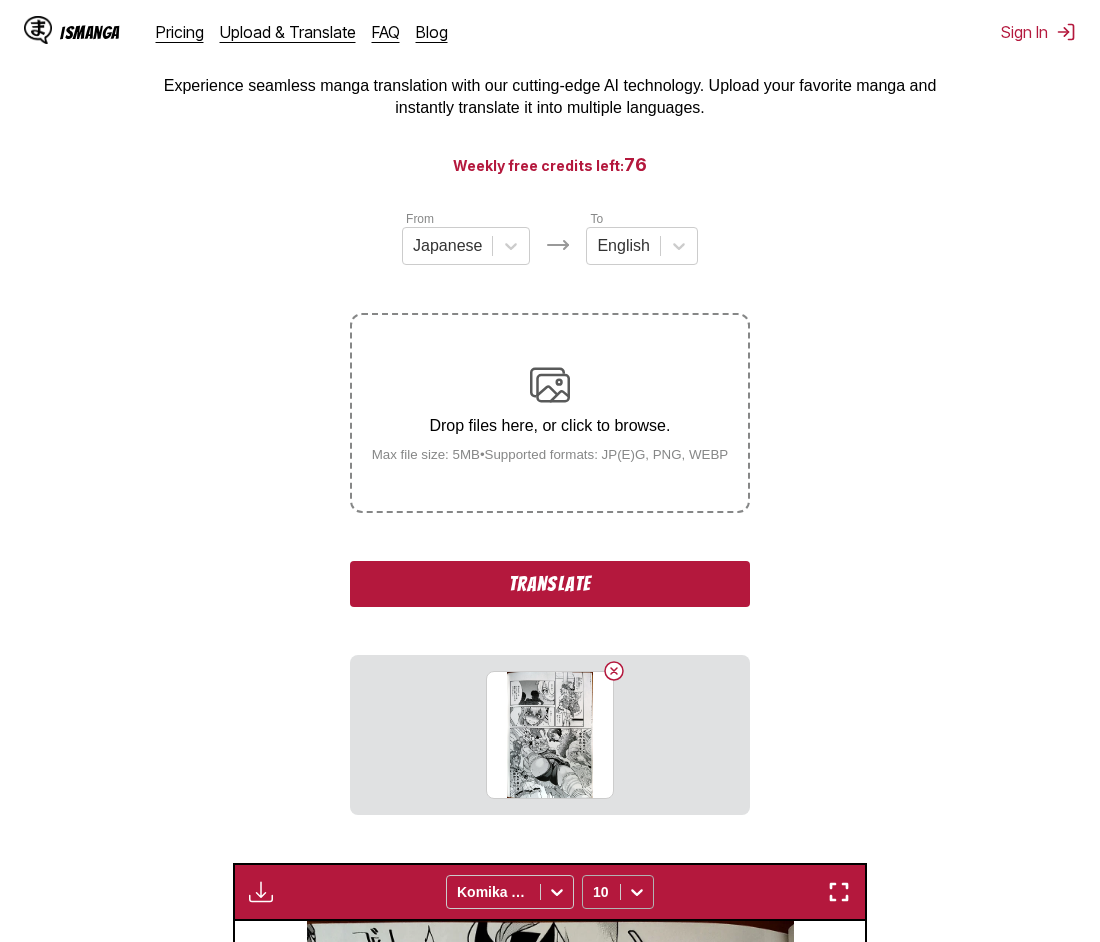 click on "Translate" at bounding box center (550, 584) 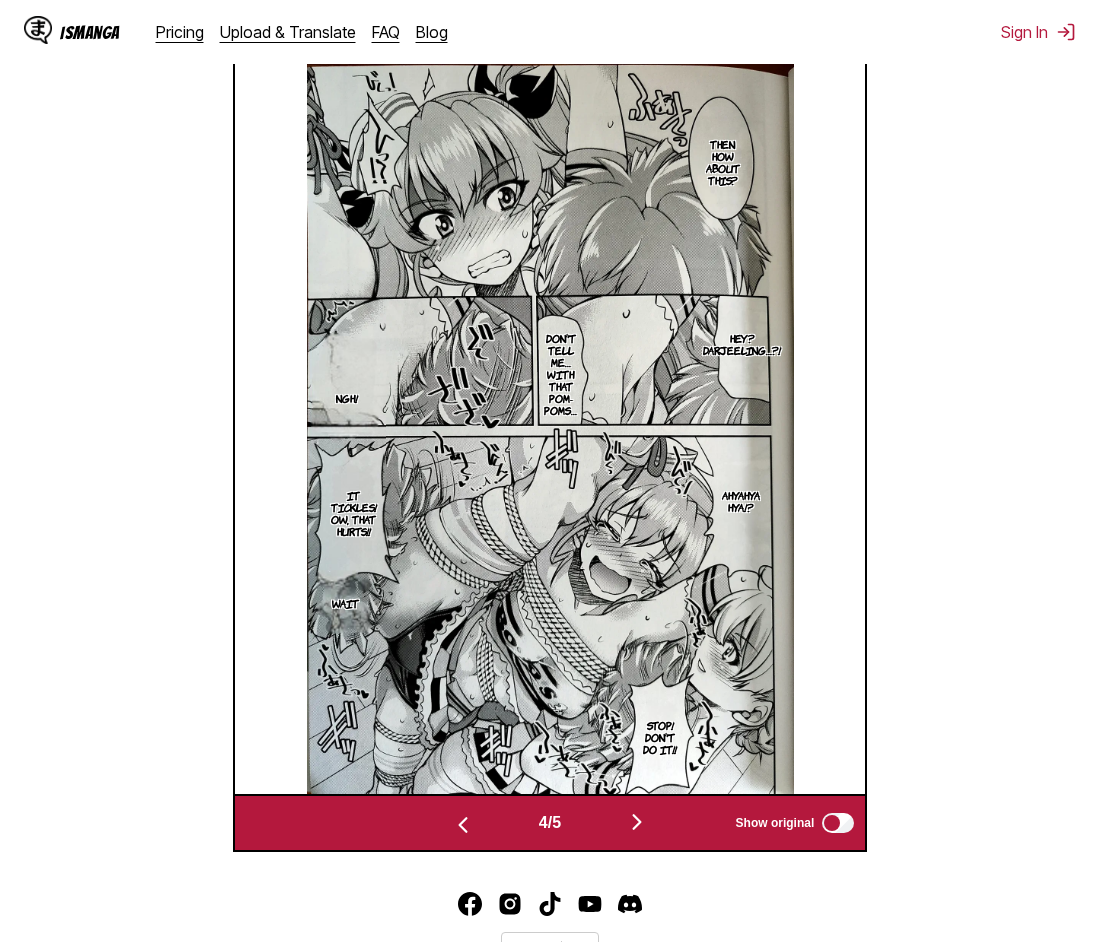 scroll, scrollTop: 737, scrollLeft: 0, axis: vertical 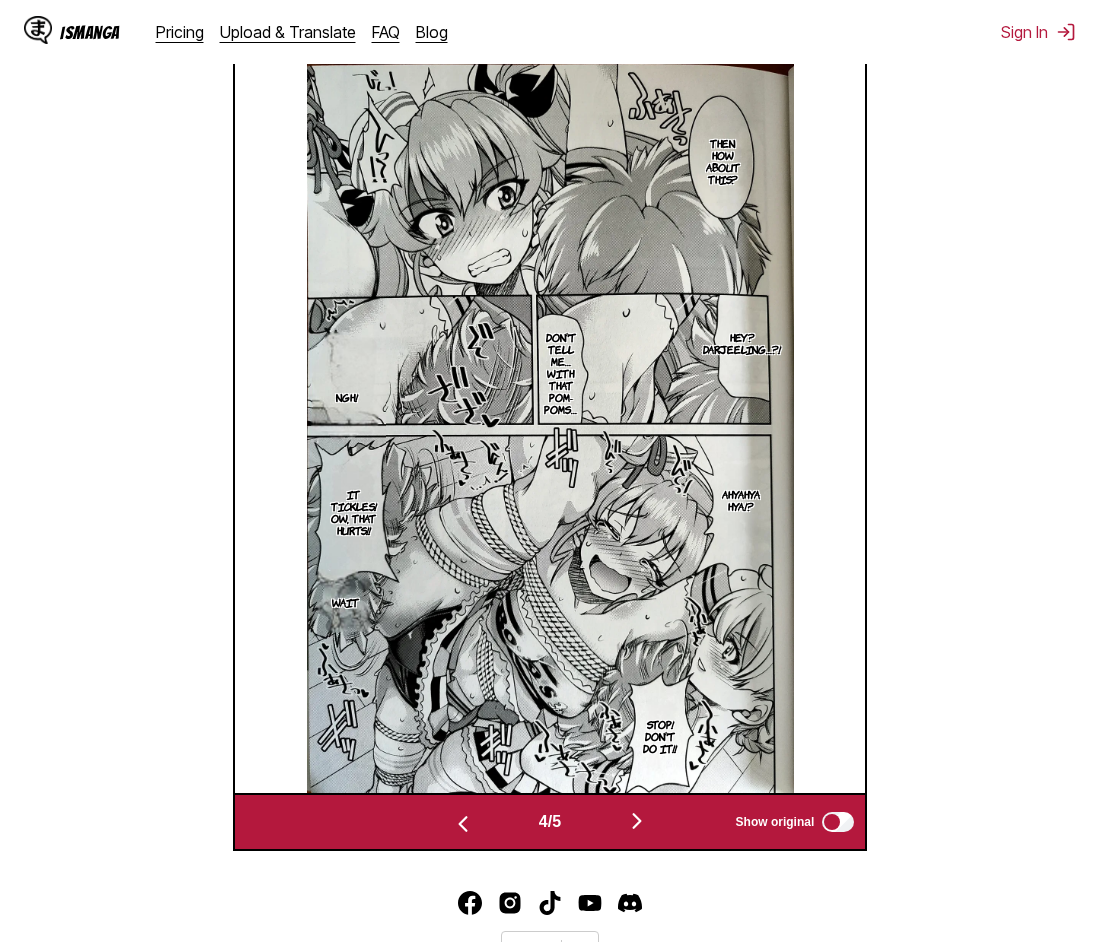 click at bounding box center [637, 821] 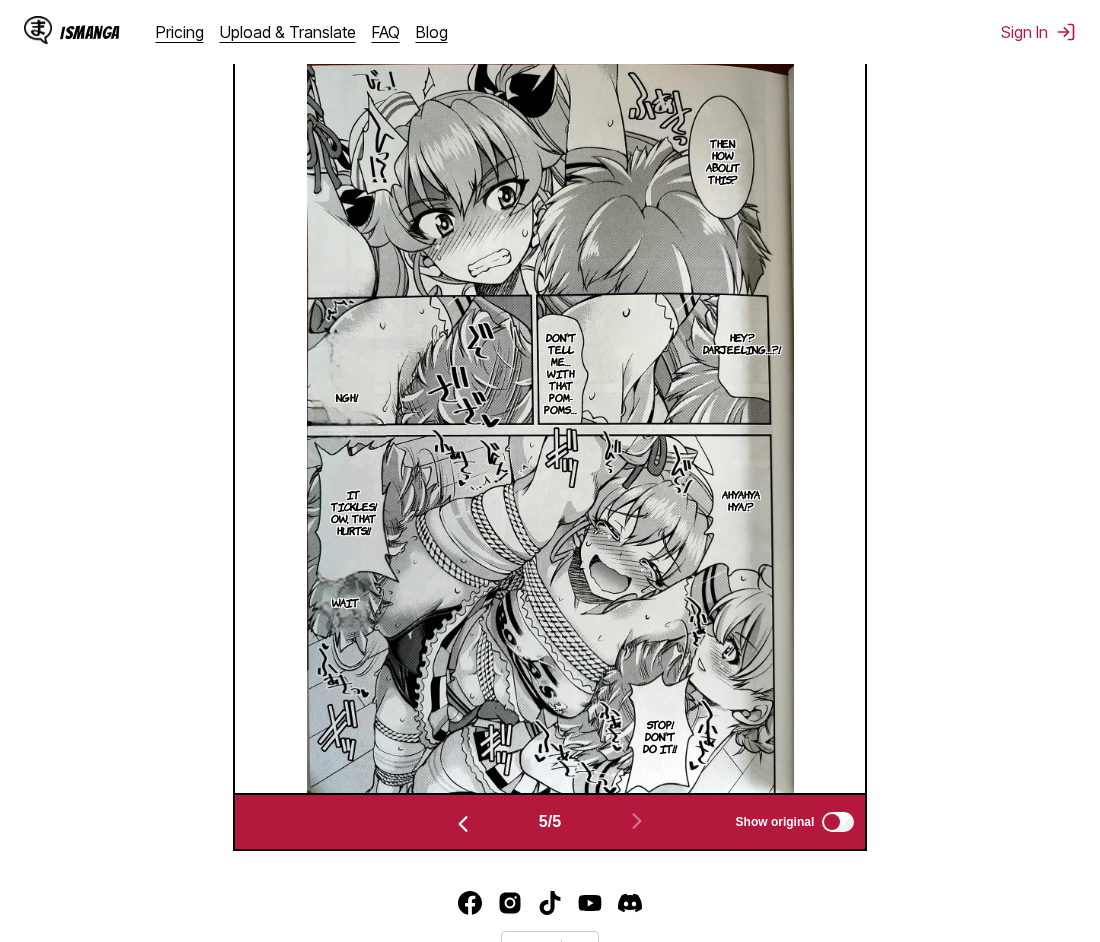 scroll, scrollTop: 0, scrollLeft: 2522, axis: horizontal 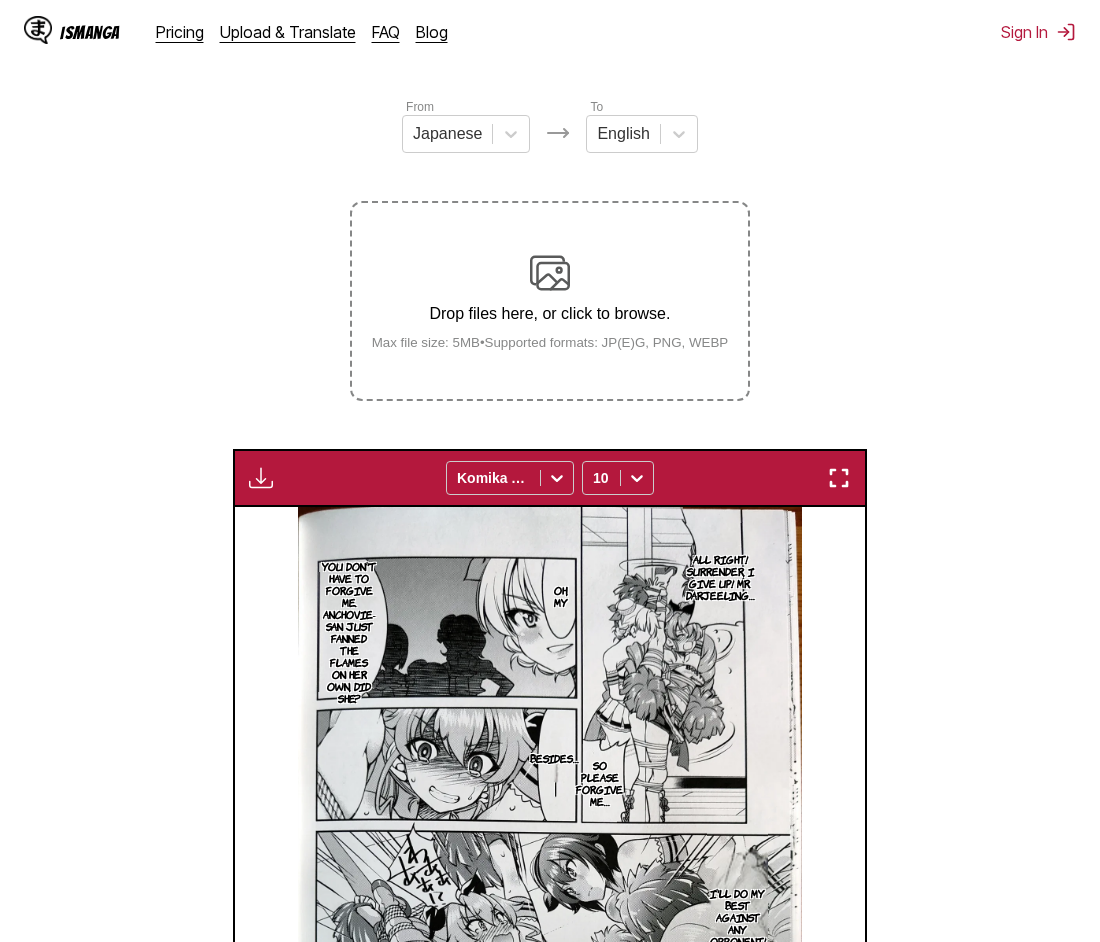 click on "Drop files here, or click to browse. Max file size: 5MB  •  Supported formats: JP(E)G, PNG, WEBP" at bounding box center [550, 301] 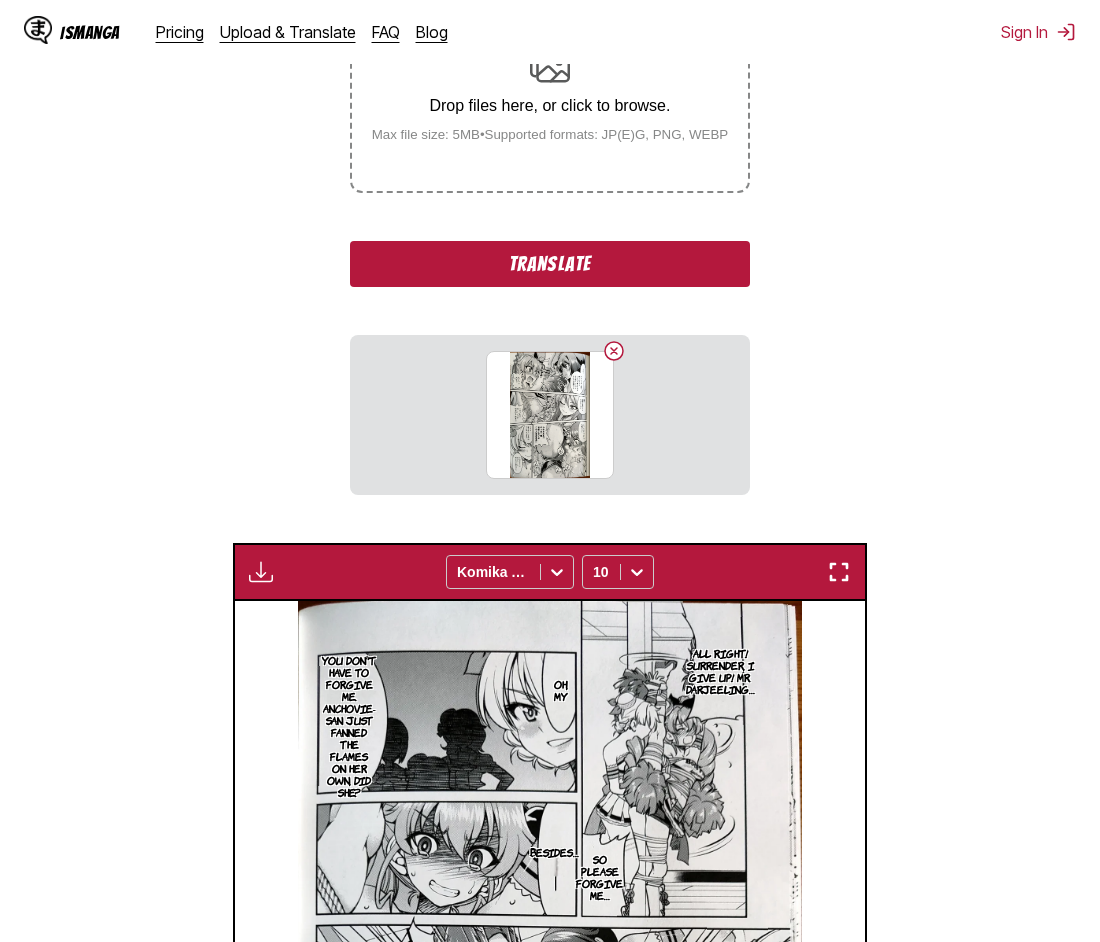 scroll, scrollTop: 451, scrollLeft: 0, axis: vertical 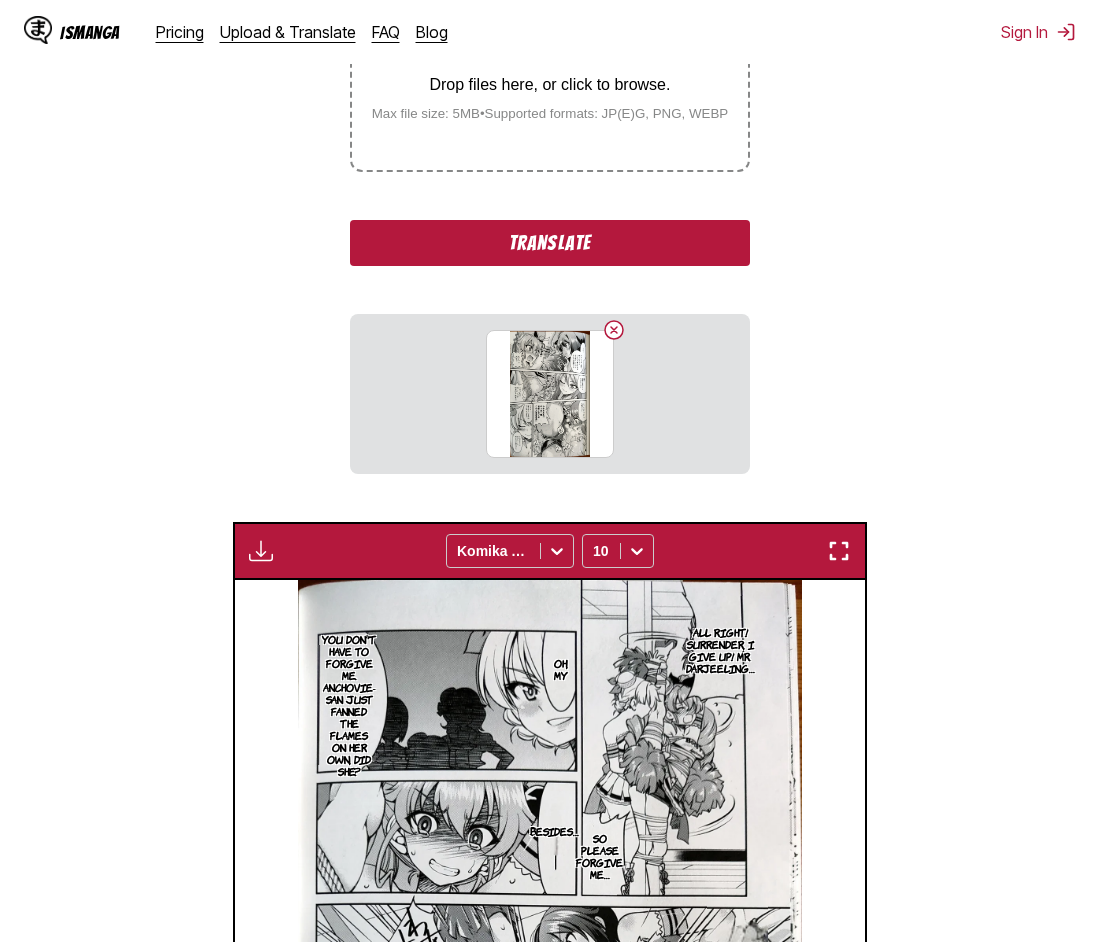 click on "Translate" at bounding box center [550, 243] 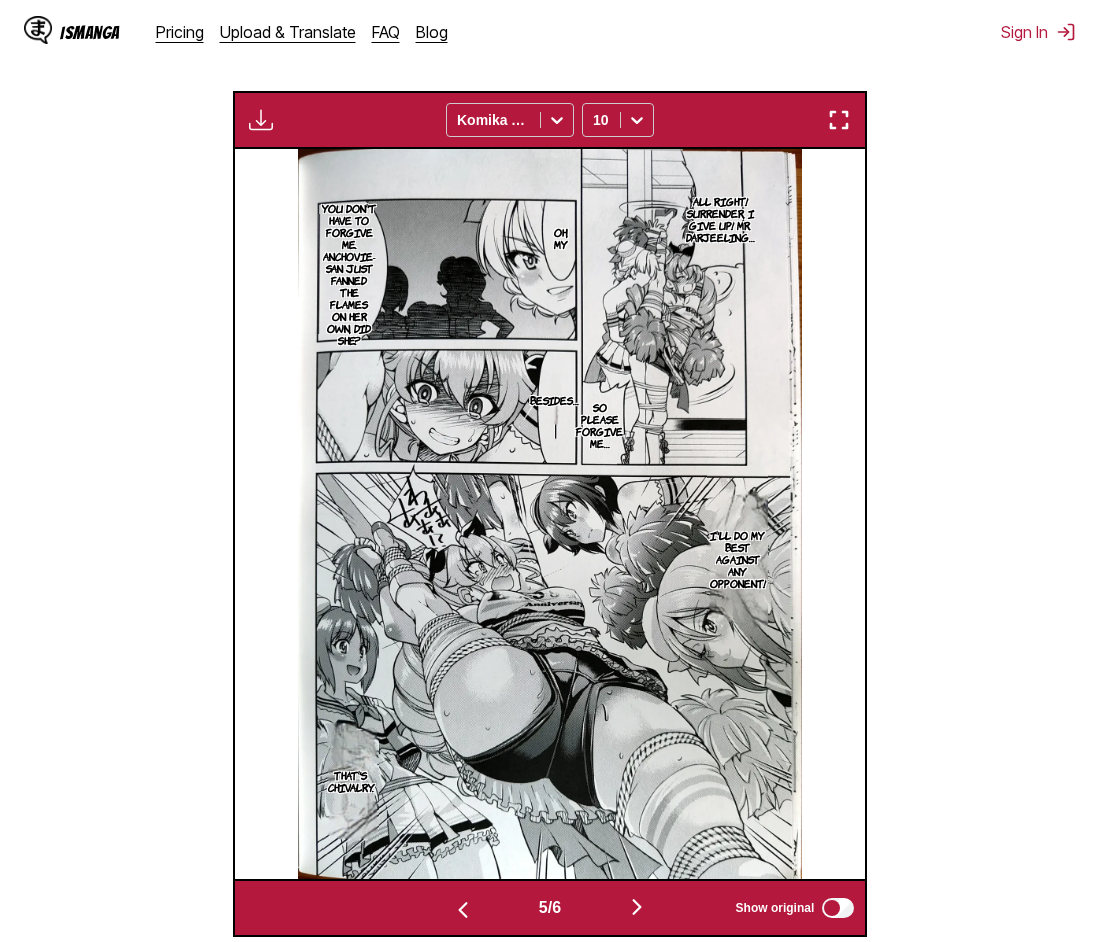 scroll, scrollTop: 743, scrollLeft: 0, axis: vertical 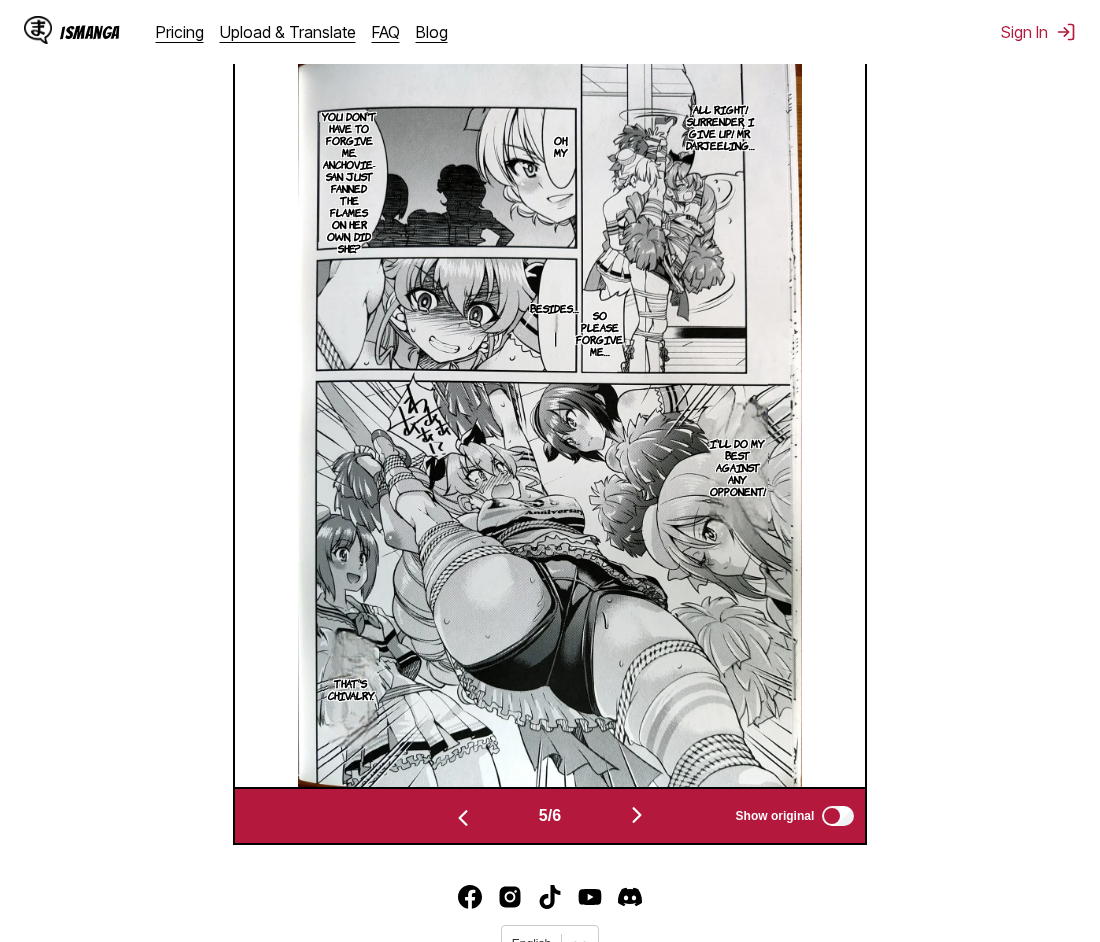 click at bounding box center [637, 815] 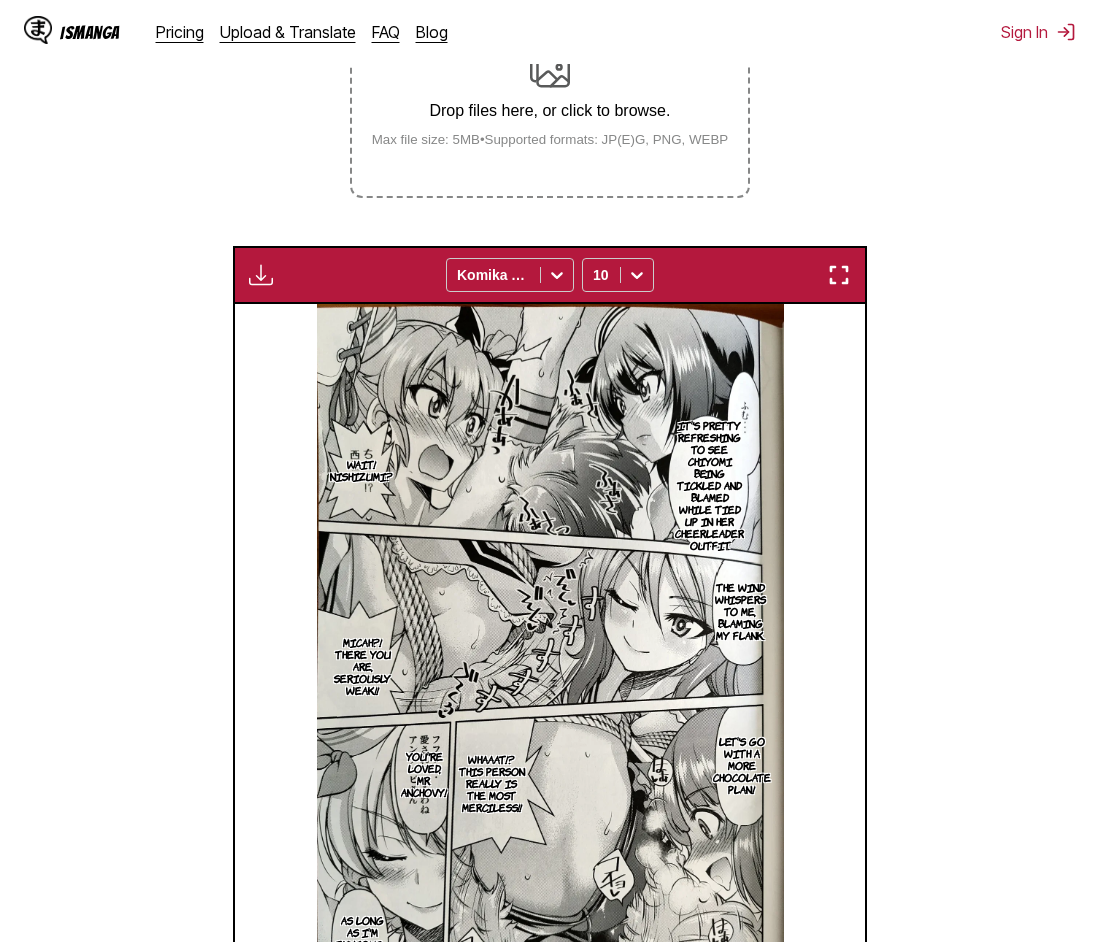 scroll, scrollTop: 287, scrollLeft: 0, axis: vertical 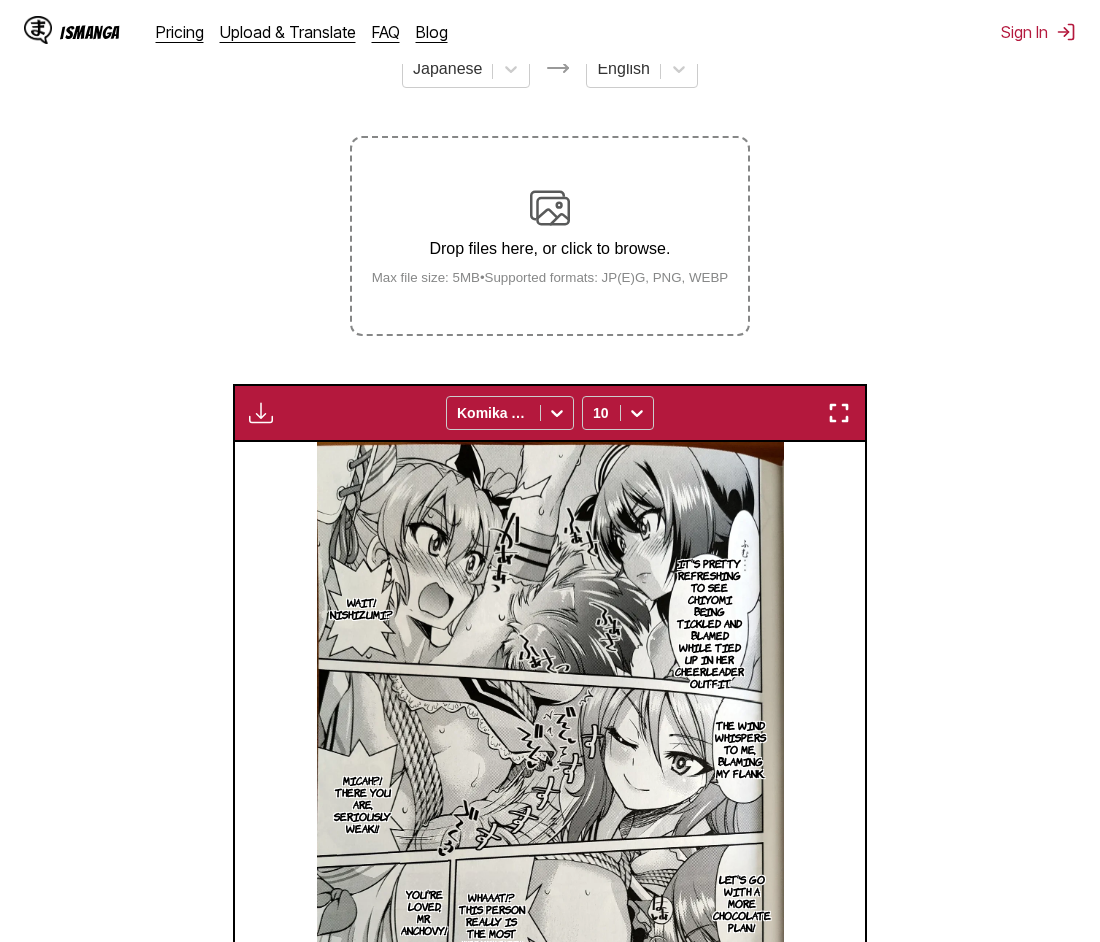 click on "Drop files here, or click to browse. Max file size: 5MB  •  Supported formats: JP(E)G, PNG, WEBP" at bounding box center (550, 236) 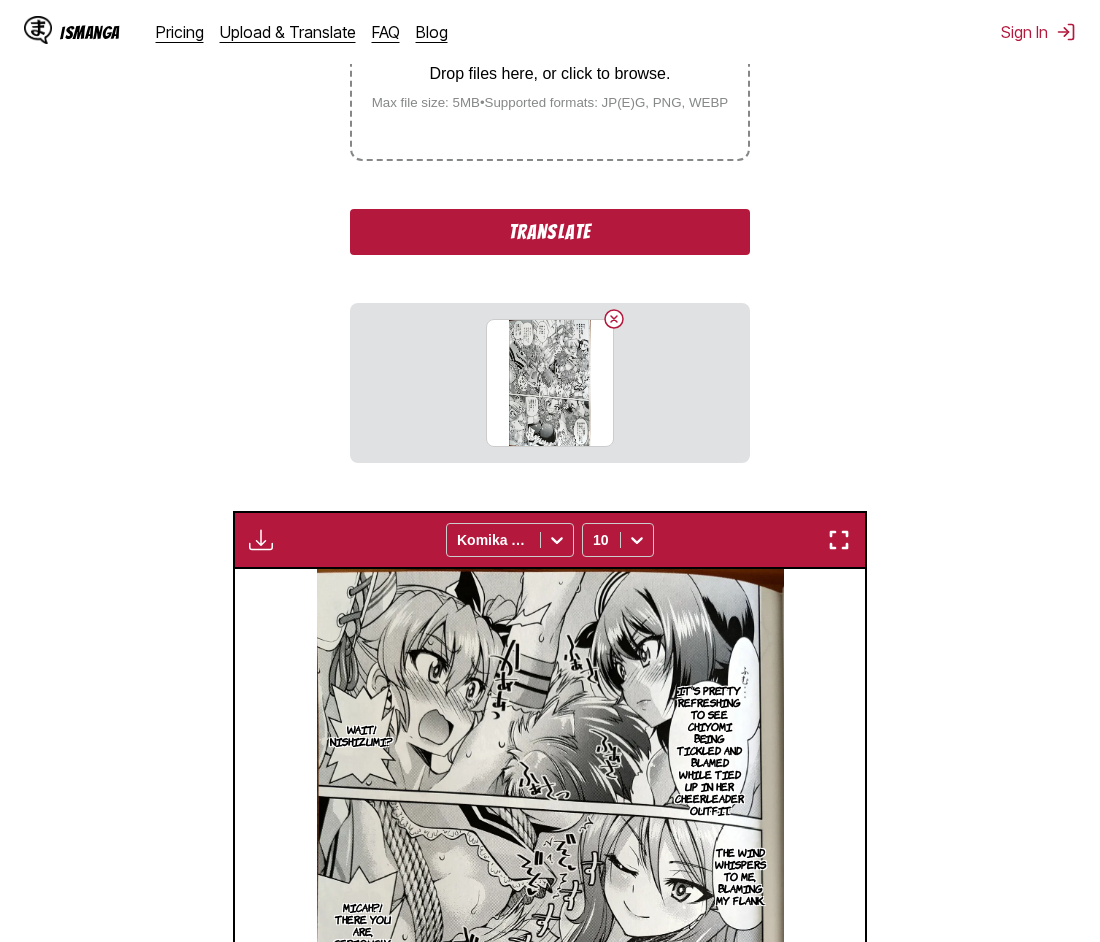scroll, scrollTop: 395, scrollLeft: 0, axis: vertical 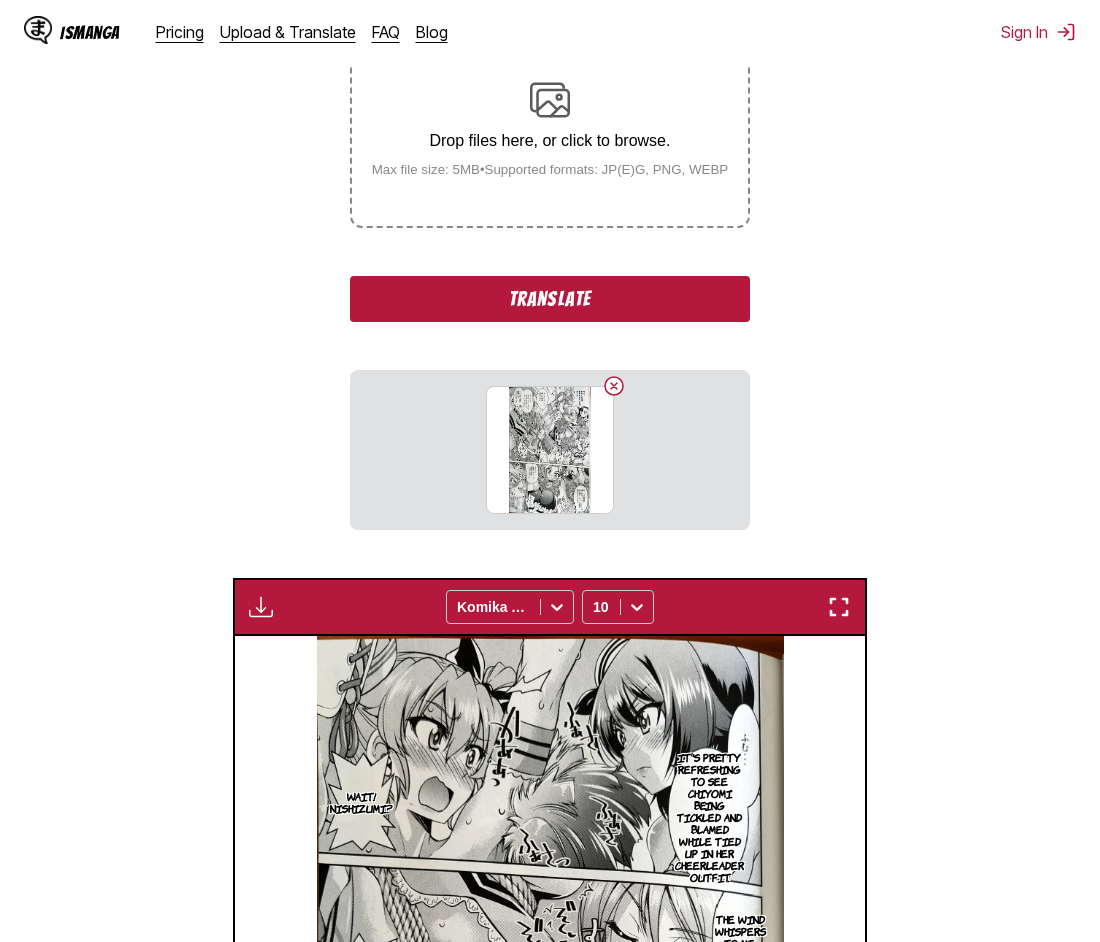 click on "Translate" at bounding box center (550, 299) 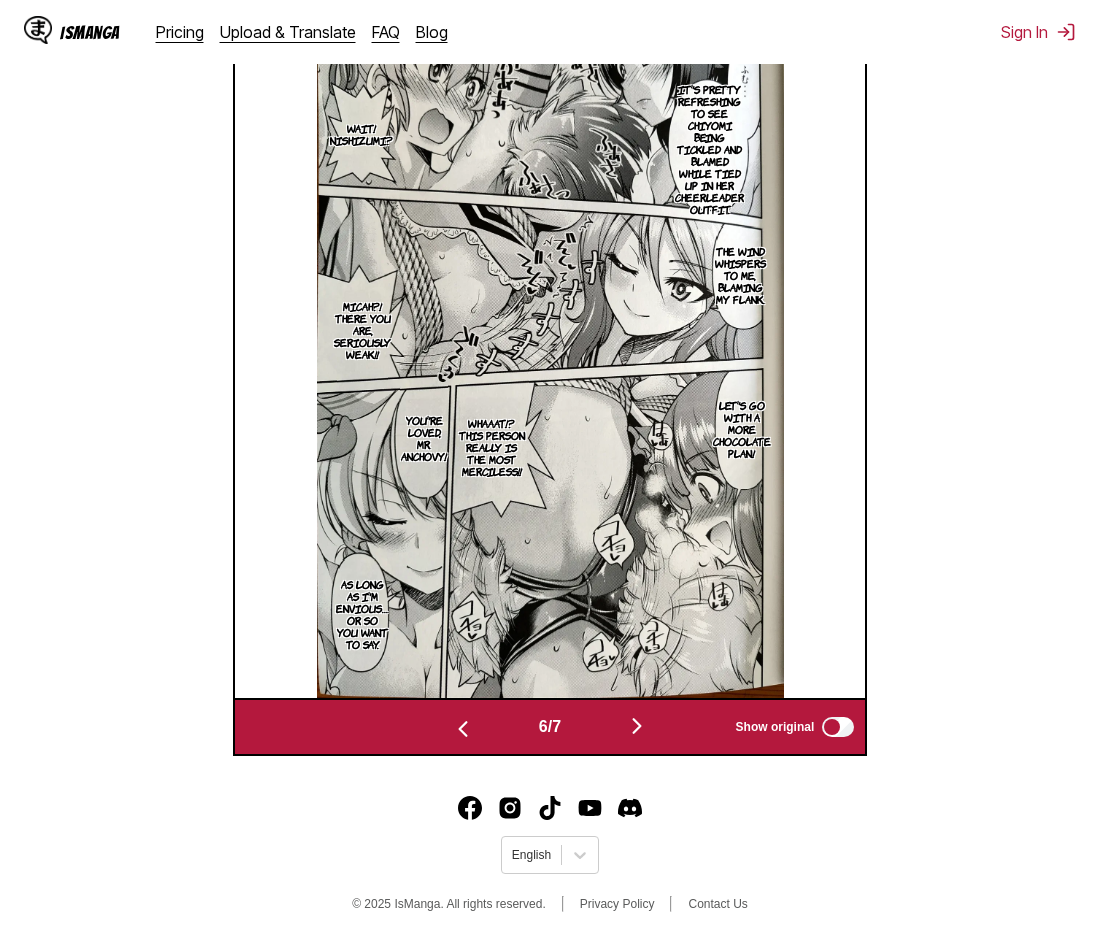 click at bounding box center (637, 726) 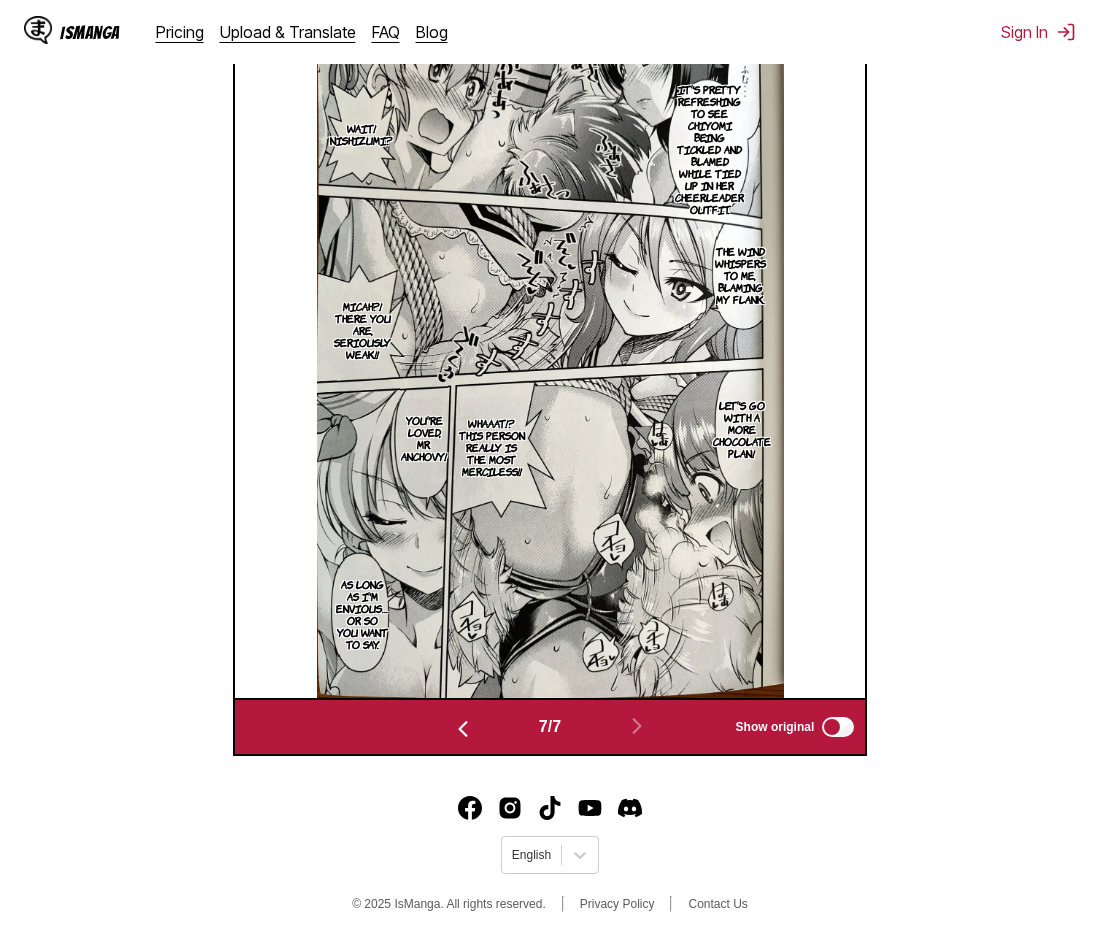 scroll, scrollTop: 804, scrollLeft: 0, axis: vertical 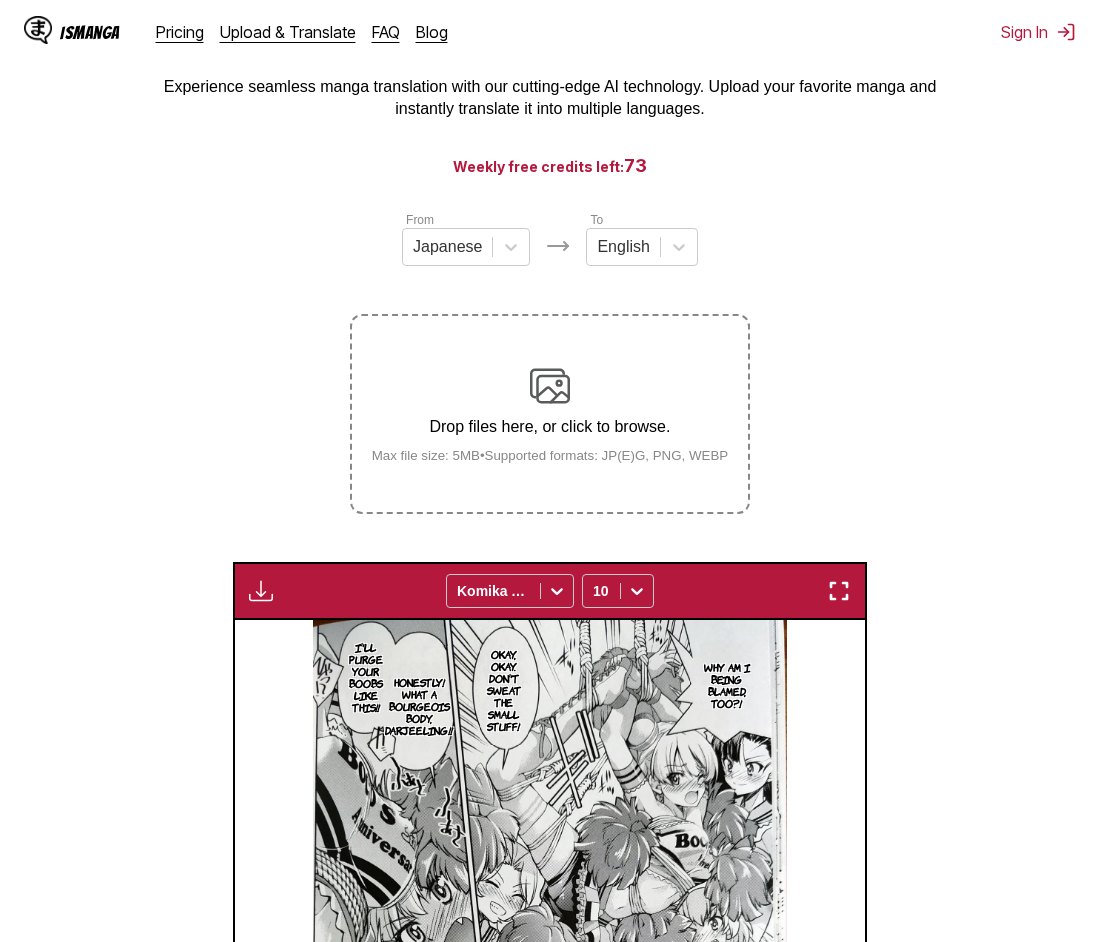 click on "Drop files here, or click to browse. Max file size: 5MB  •  Supported formats: JP(E)G, PNG, WEBP" at bounding box center (550, 414) 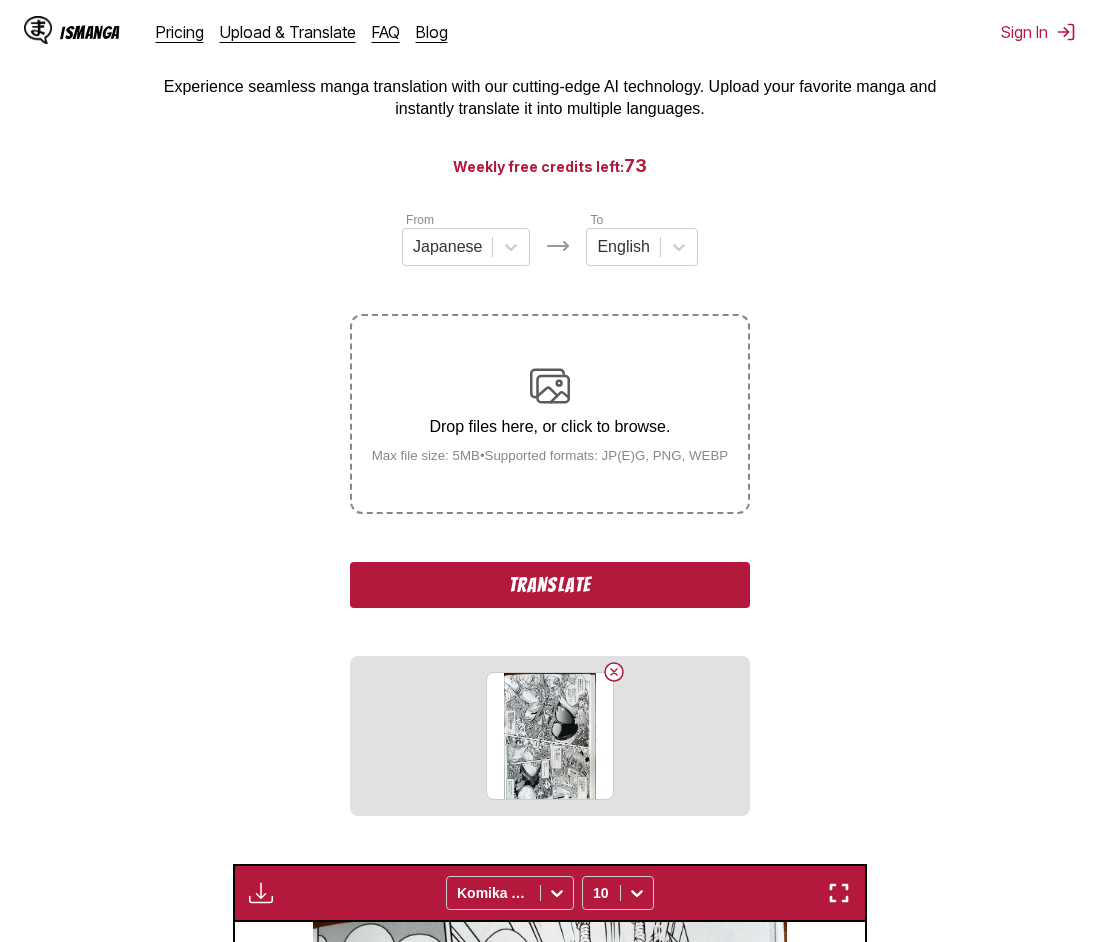 click on "Translate" at bounding box center (550, 585) 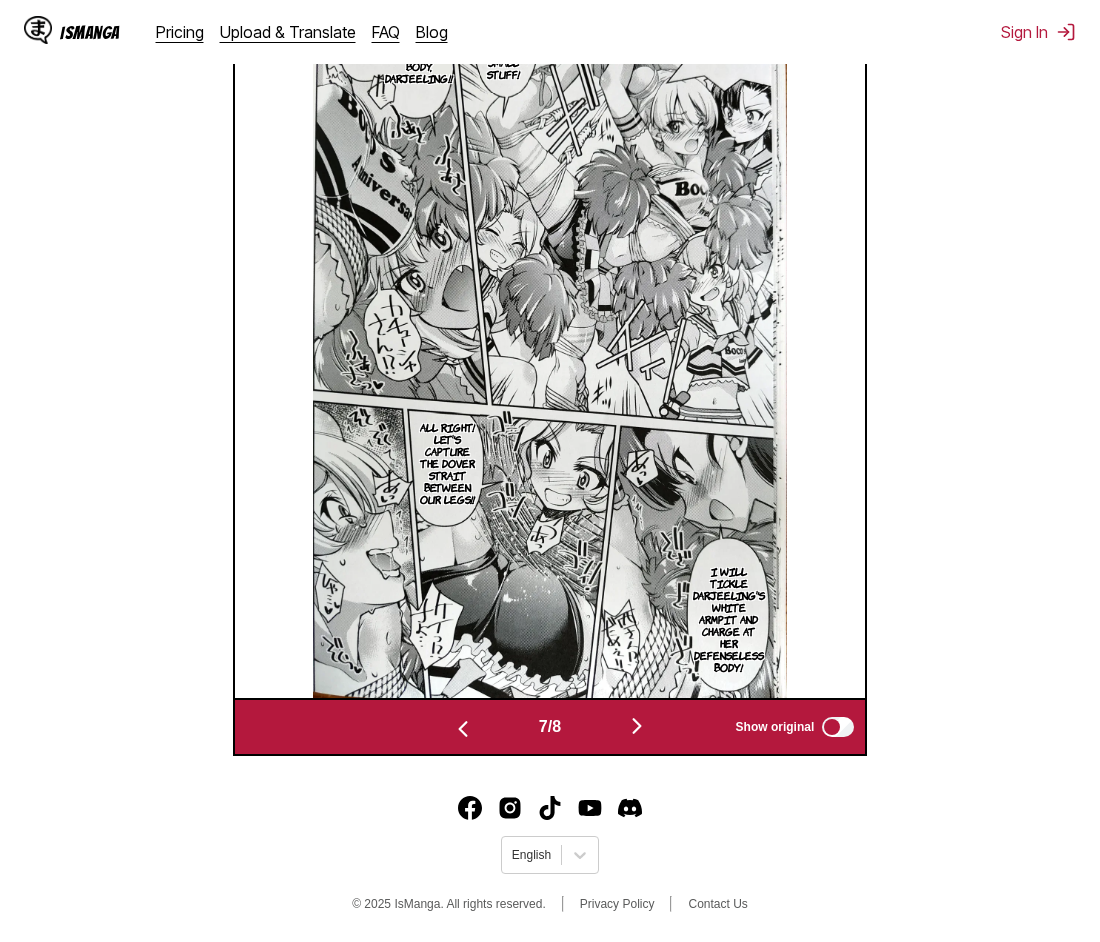 click at bounding box center [637, 726] 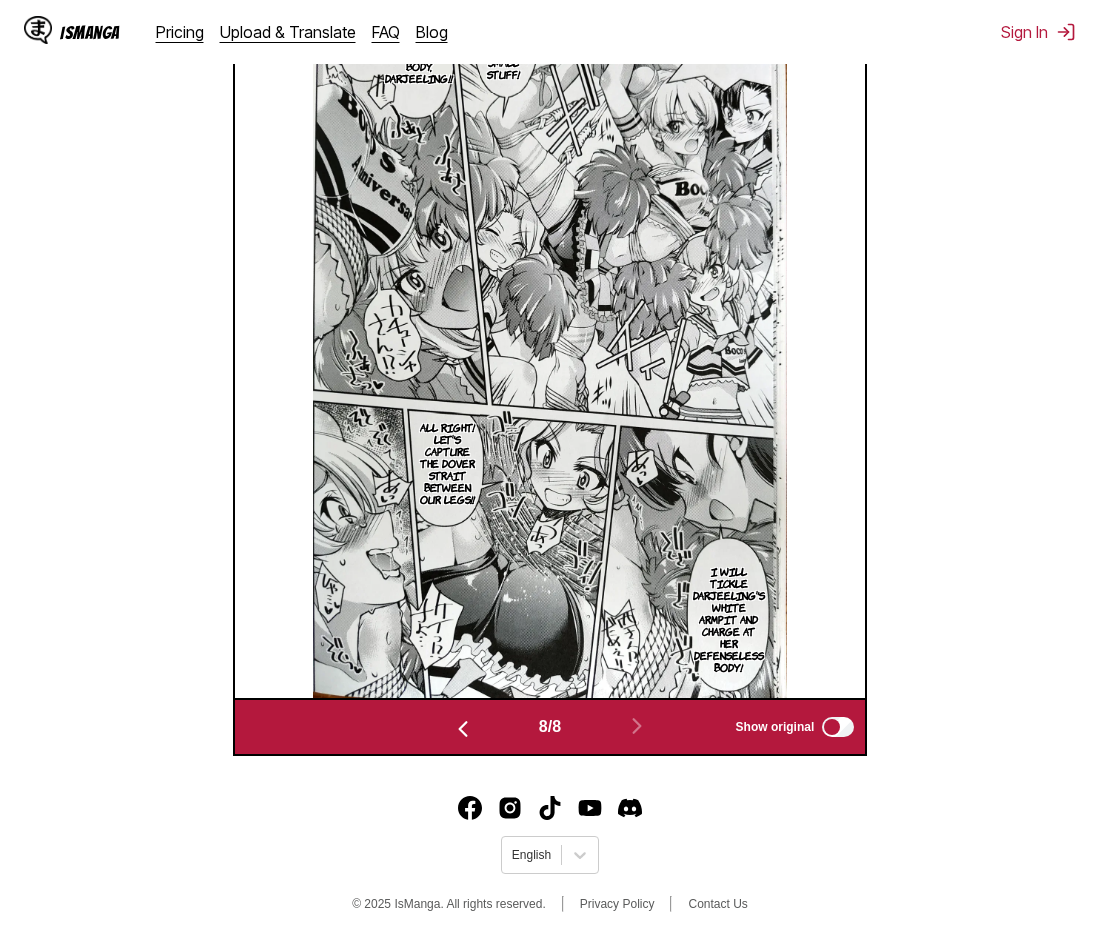 scroll, scrollTop: 804, scrollLeft: 0, axis: vertical 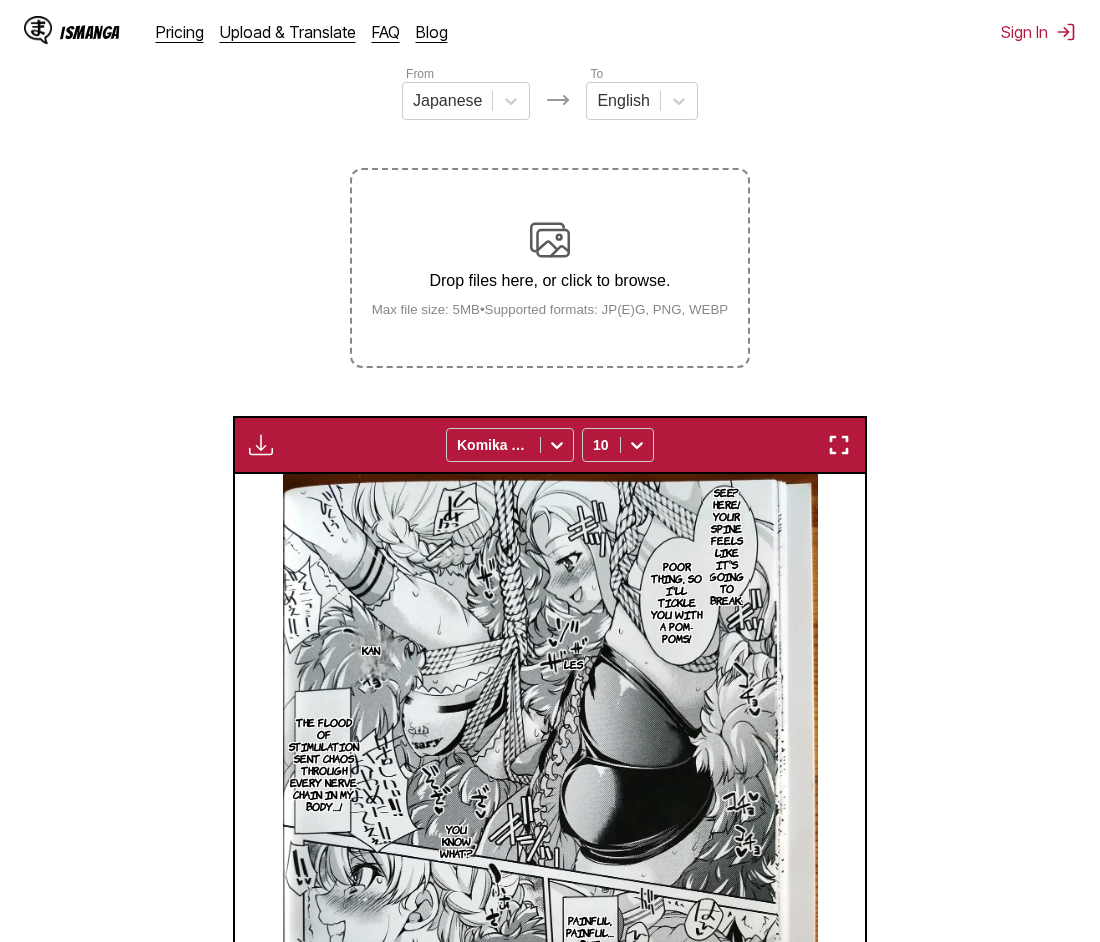 click on "Drop files here, or click to browse. Max file size: 5MB  •  Supported formats: JP(E)G, PNG, WEBP" at bounding box center (550, 268) 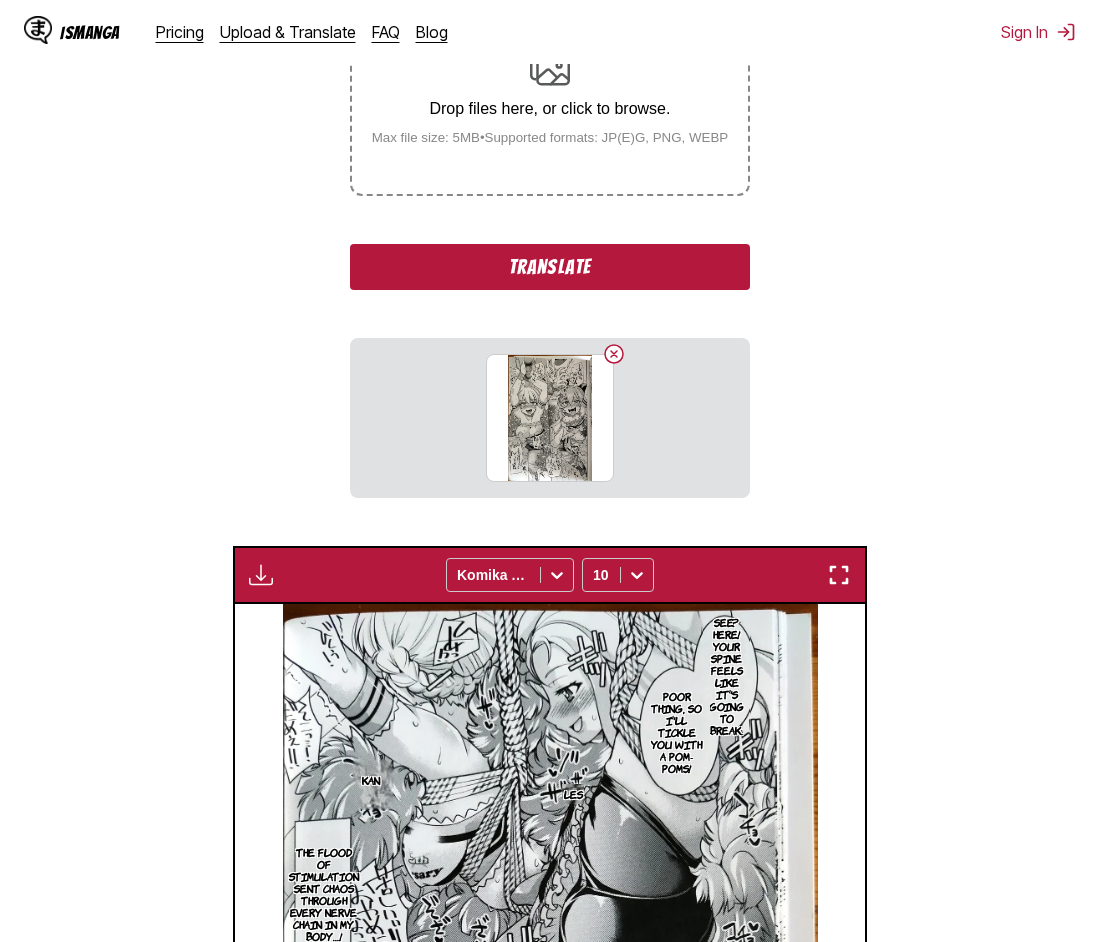 scroll, scrollTop: 428, scrollLeft: 0, axis: vertical 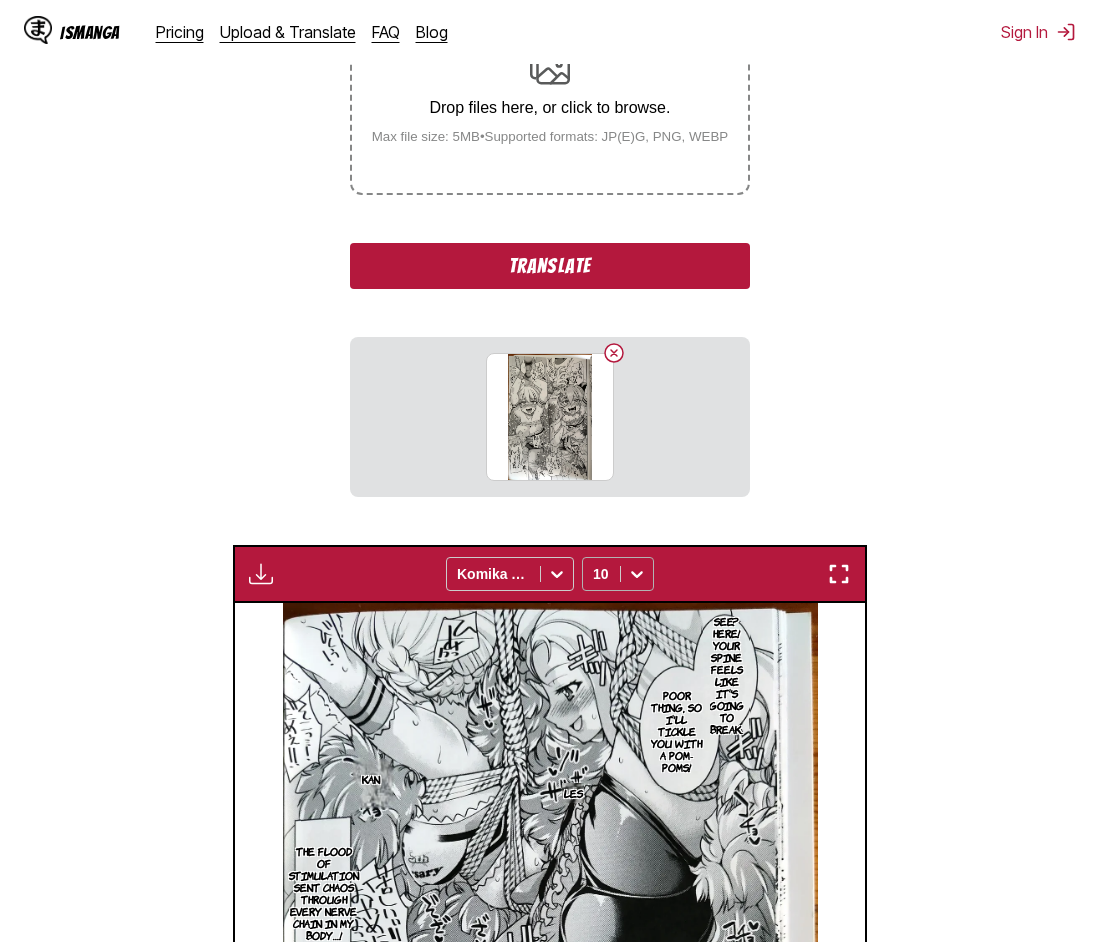 click on "Translate" at bounding box center [550, 266] 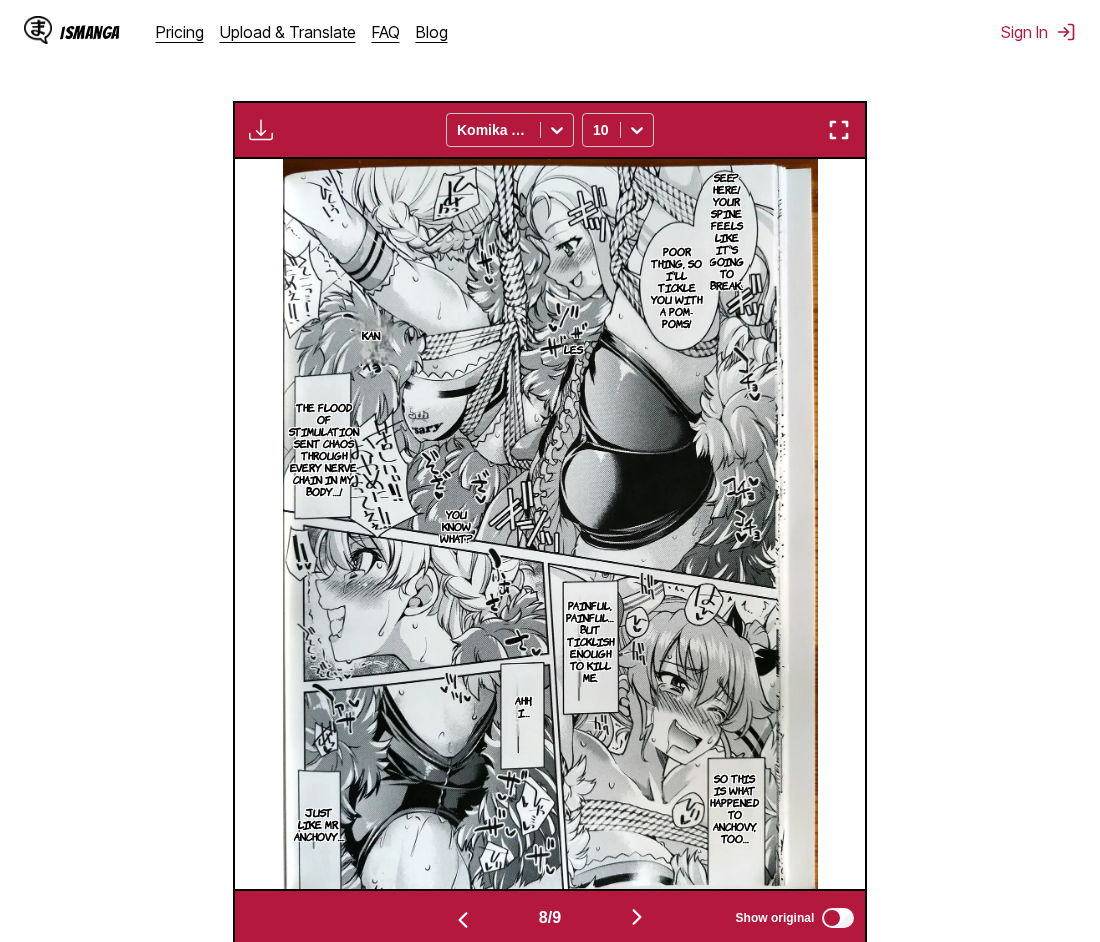 scroll, scrollTop: 653, scrollLeft: 0, axis: vertical 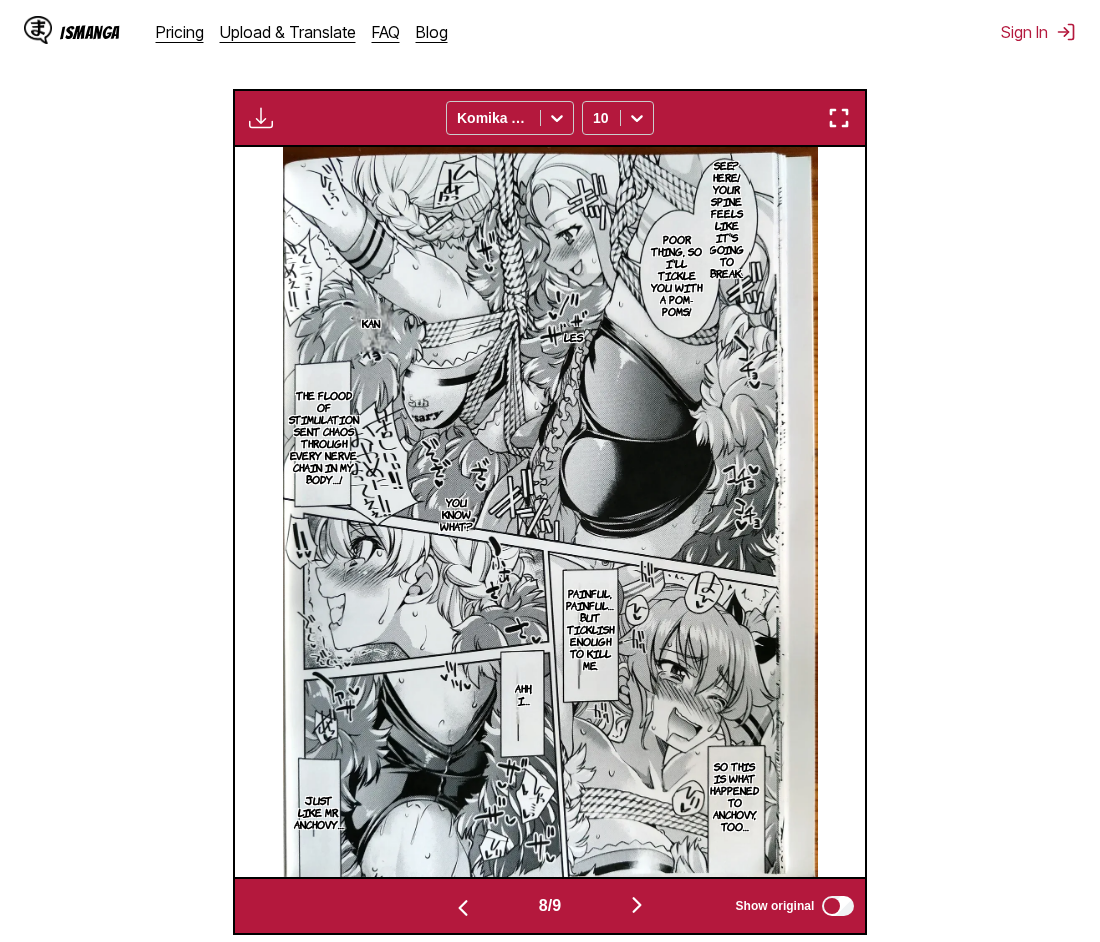 click at bounding box center [637, 906] 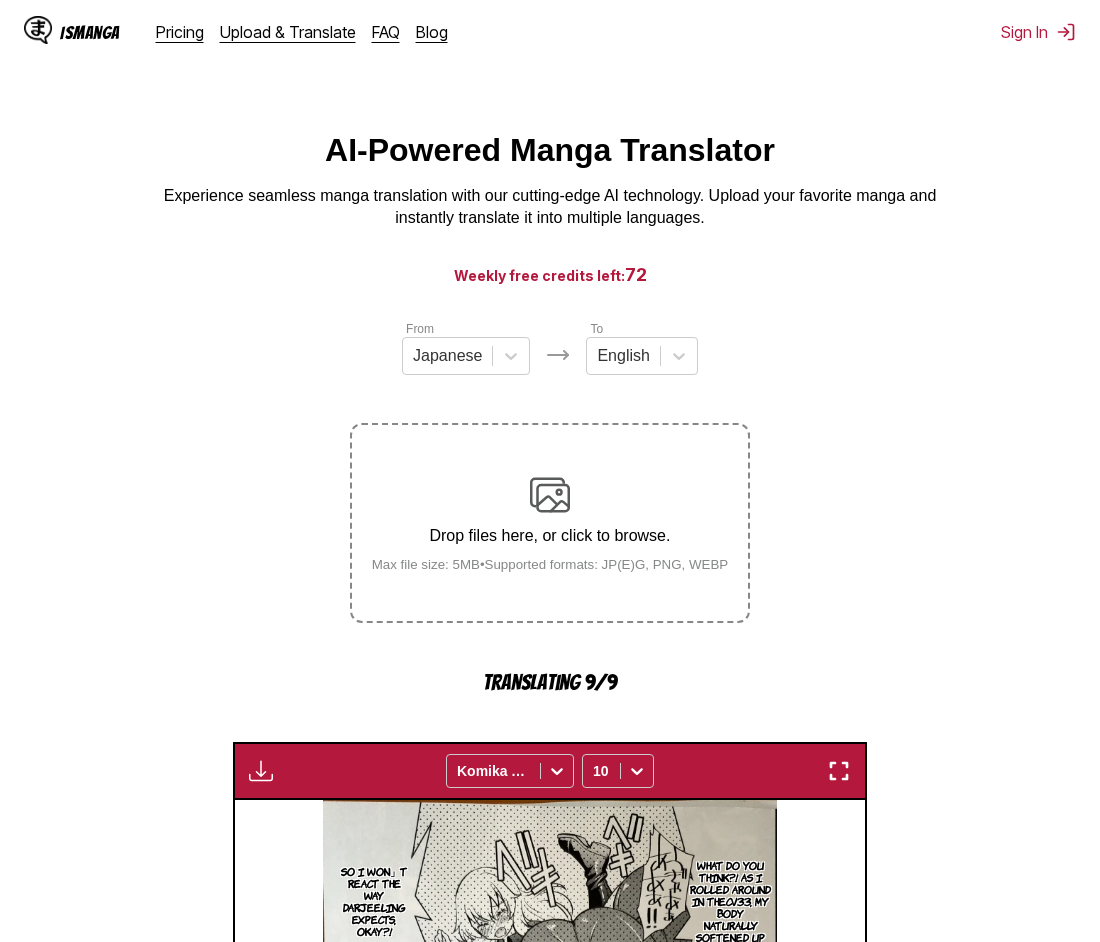 scroll, scrollTop: 653, scrollLeft: 0, axis: vertical 